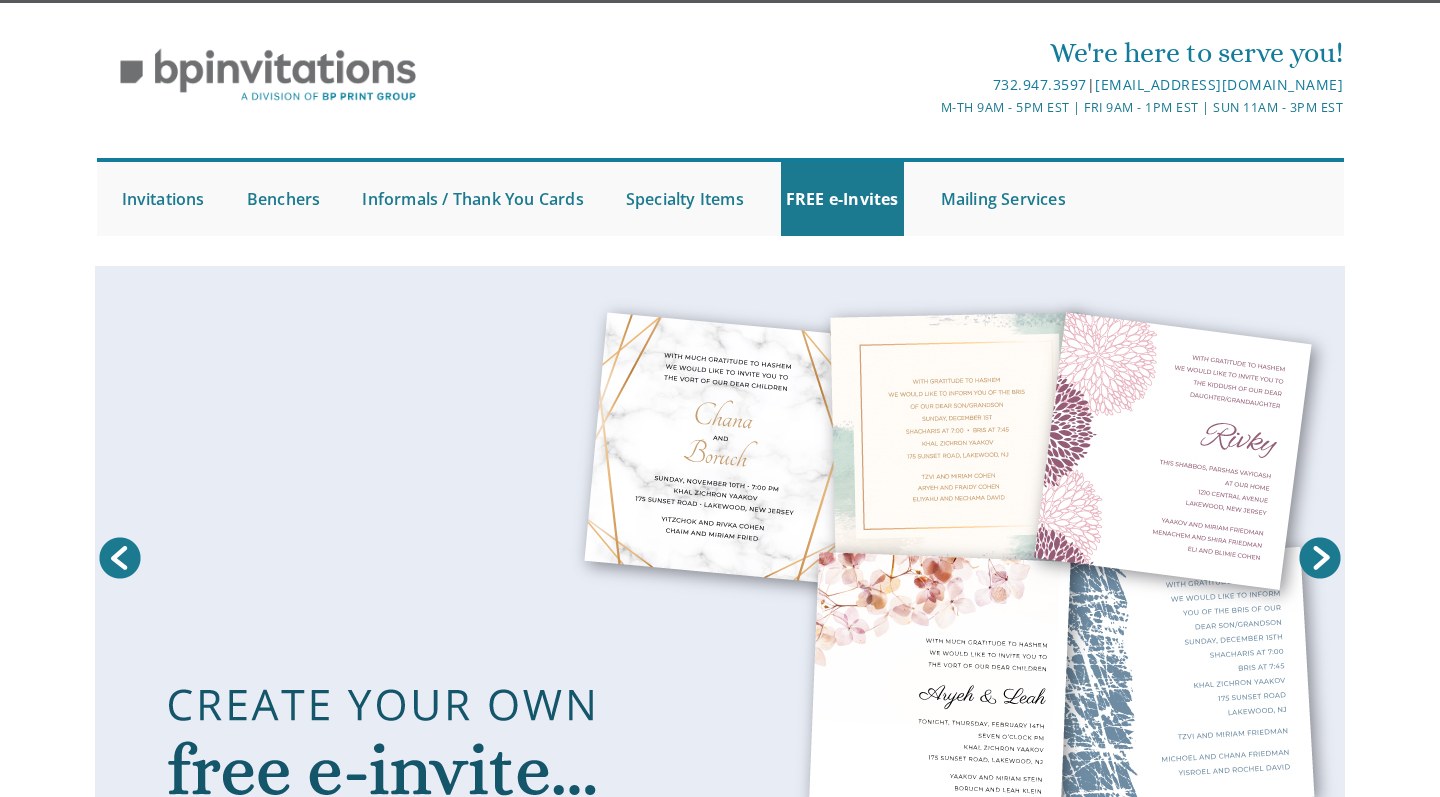 scroll, scrollTop: 0, scrollLeft: 0, axis: both 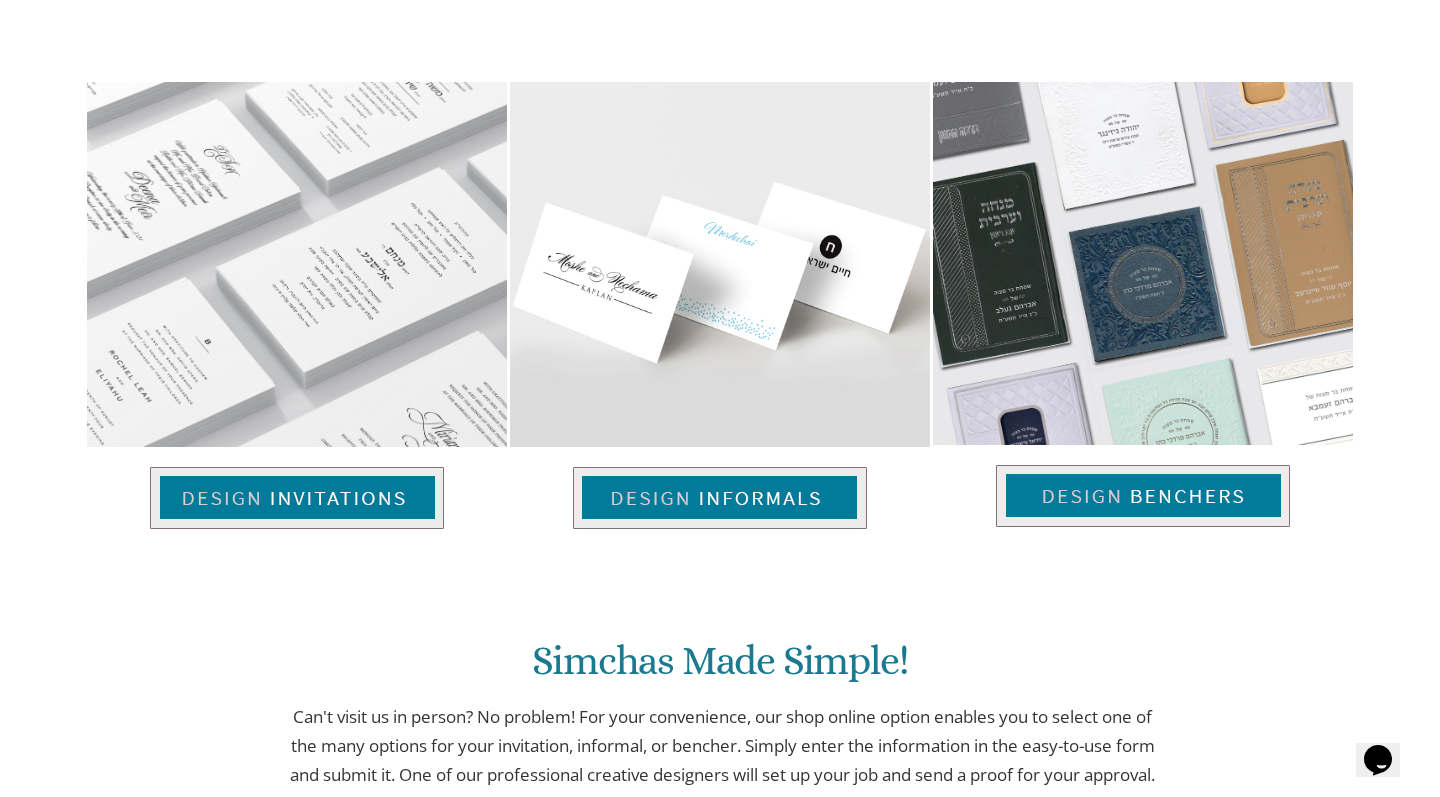 click at bounding box center [297, 498] 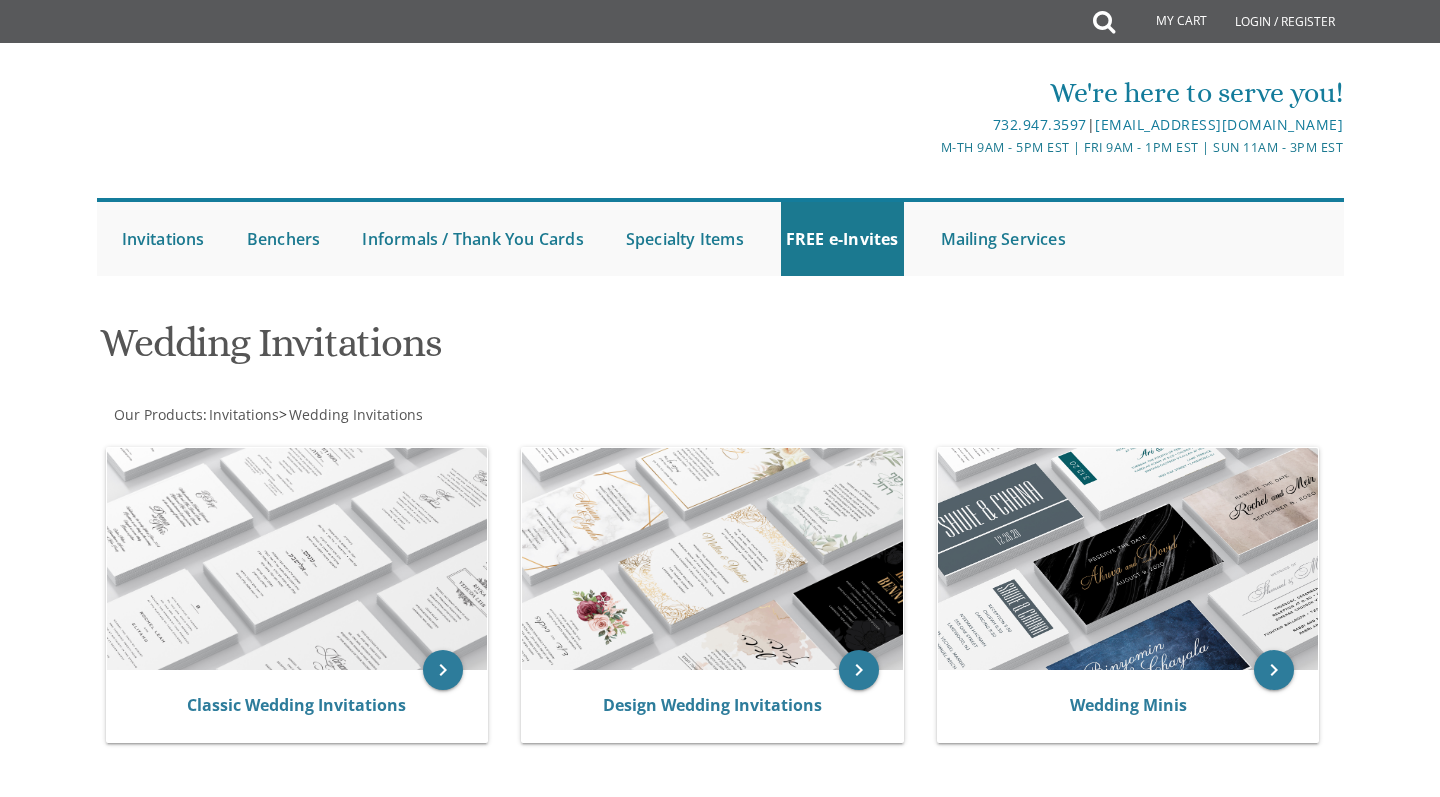 scroll, scrollTop: 0, scrollLeft: 0, axis: both 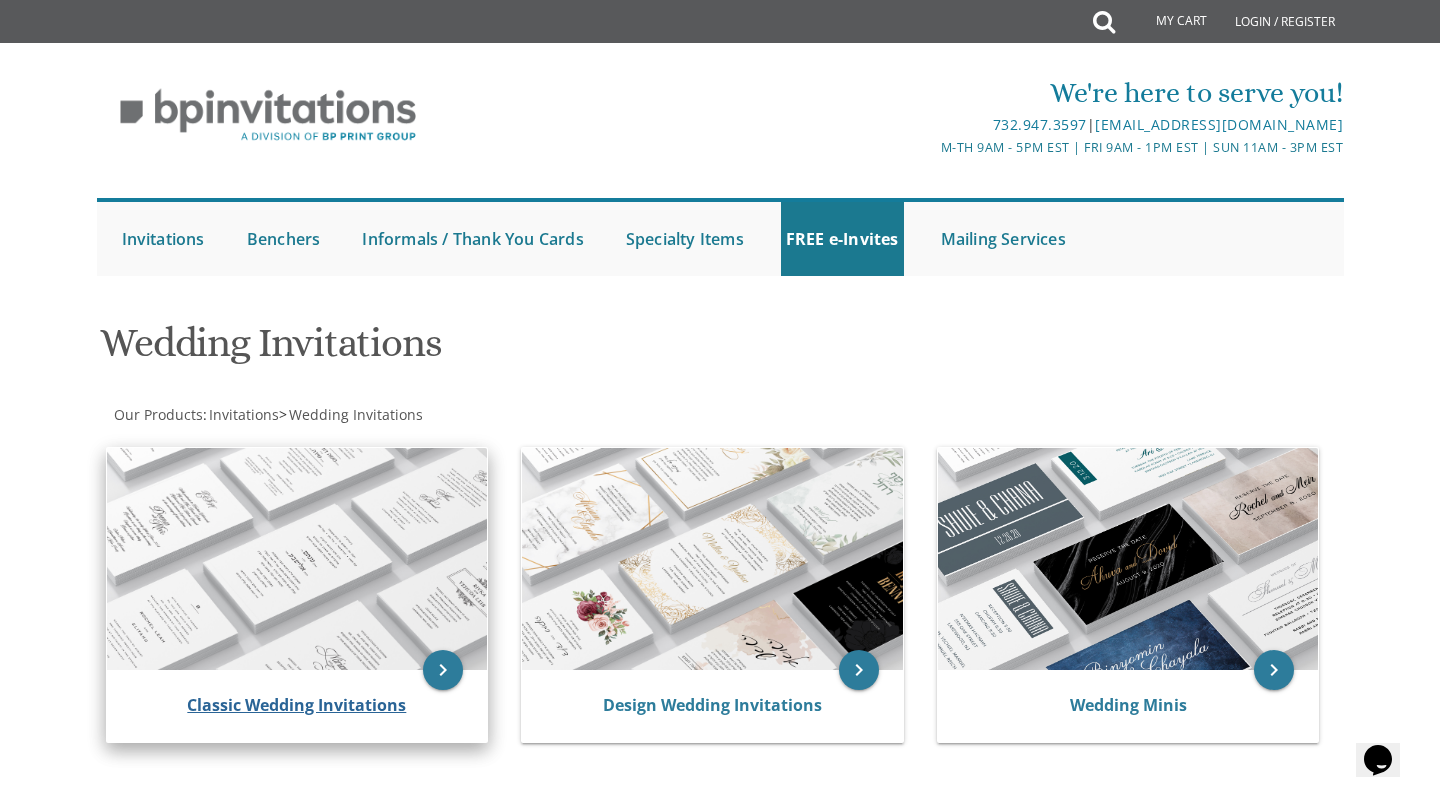 click on "Classic Wedding Invitations" at bounding box center [296, 705] 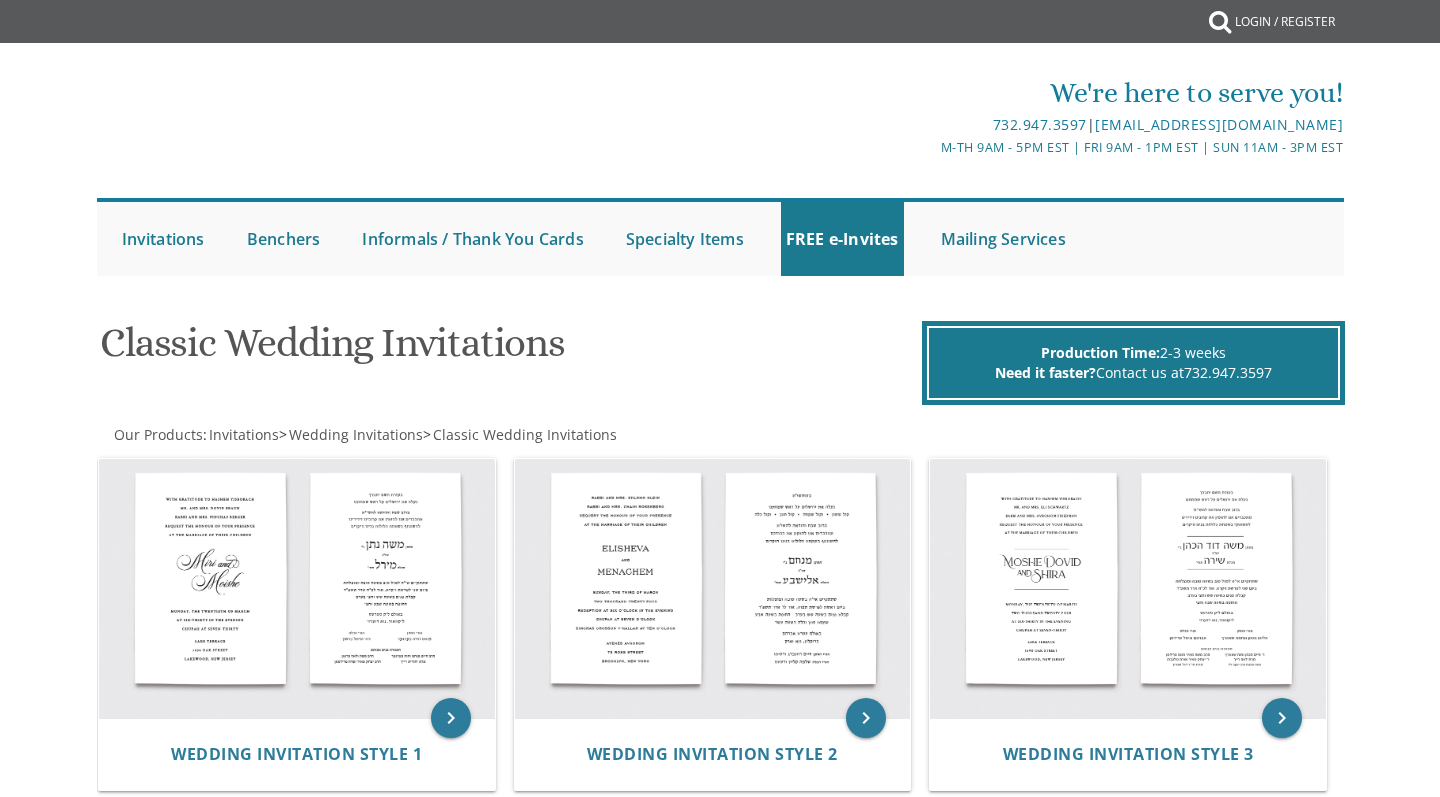 scroll, scrollTop: 0, scrollLeft: 0, axis: both 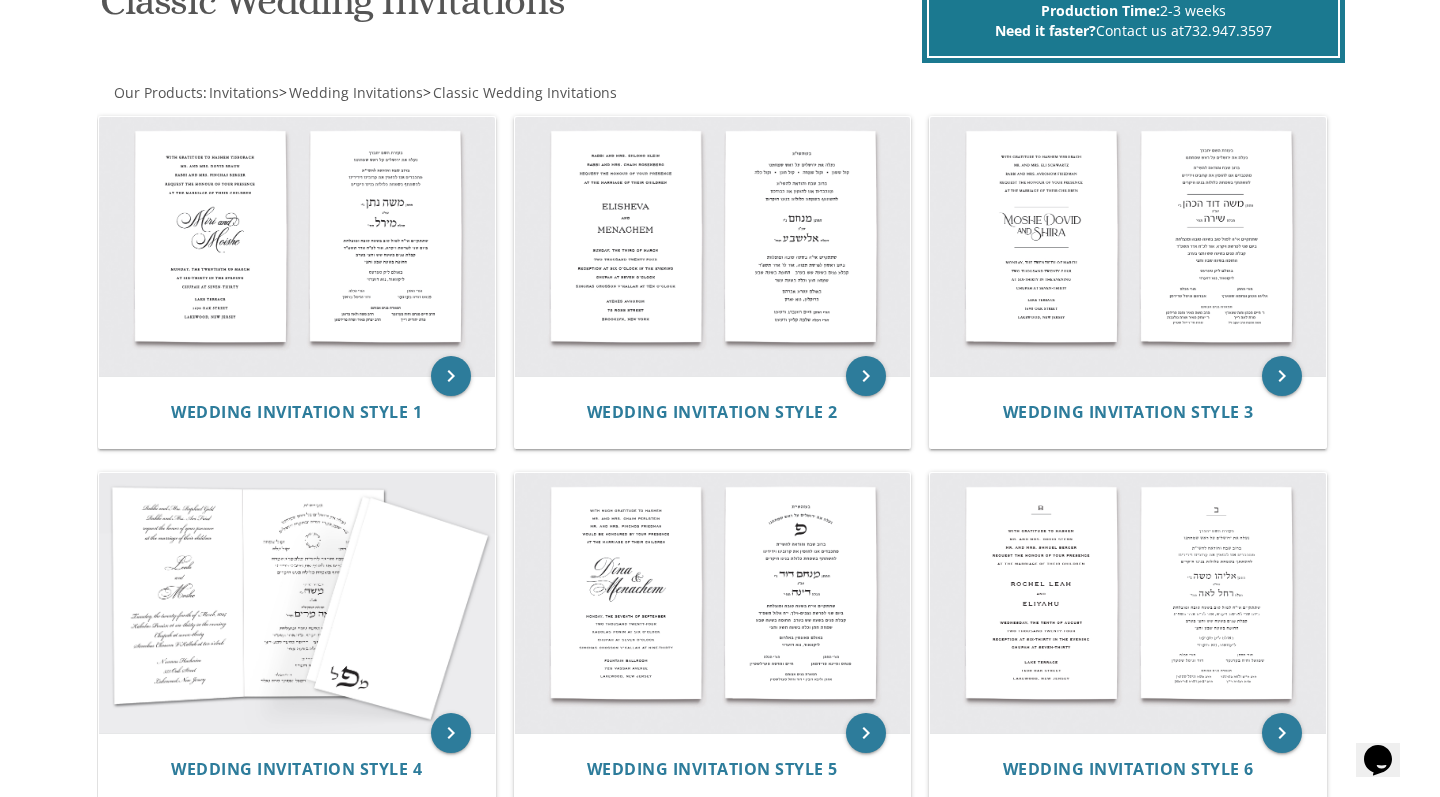 drag, startPoint x: 1422, startPoint y: 148, endPoint x: 1411, endPoint y: 796, distance: 648.0934 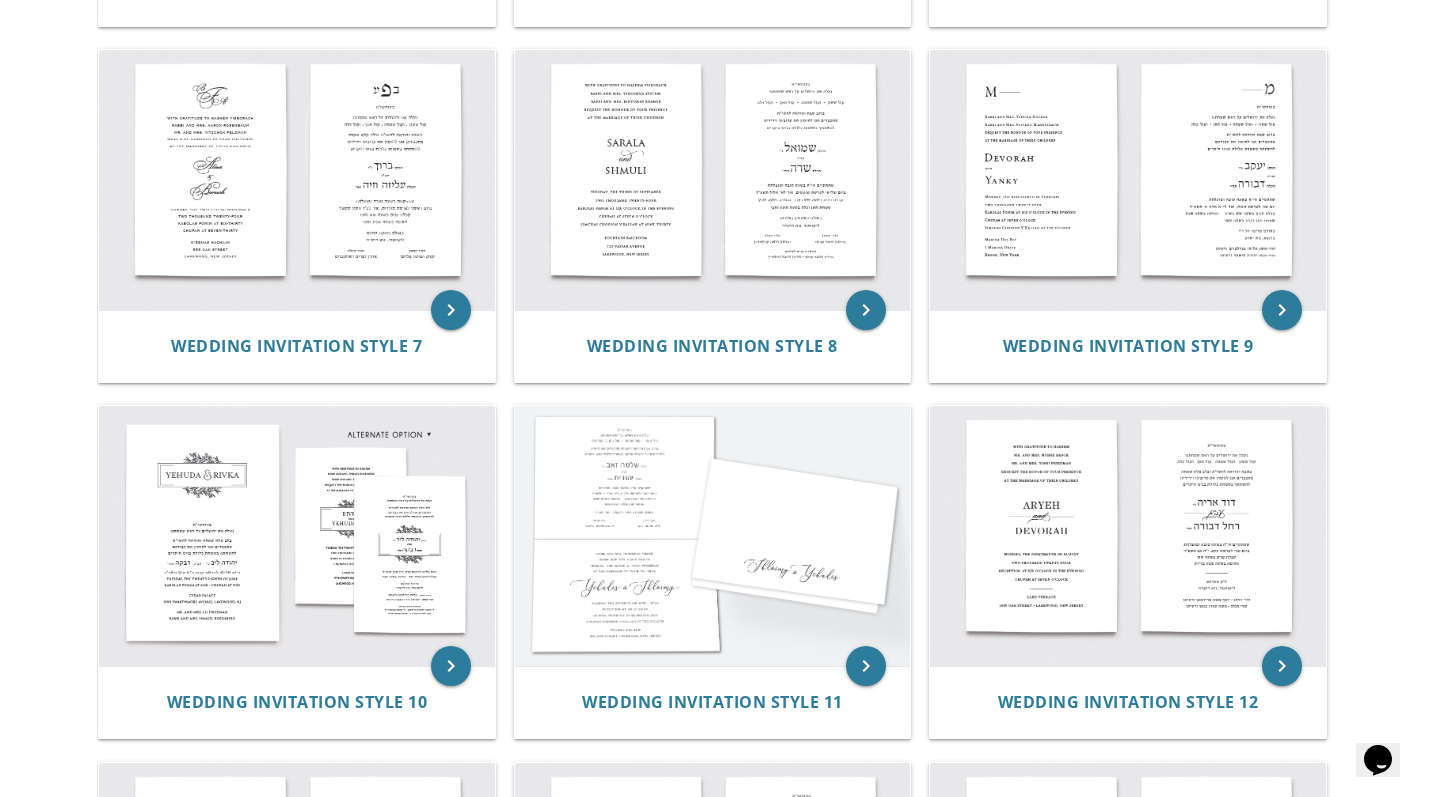scroll, scrollTop: 1137, scrollLeft: 0, axis: vertical 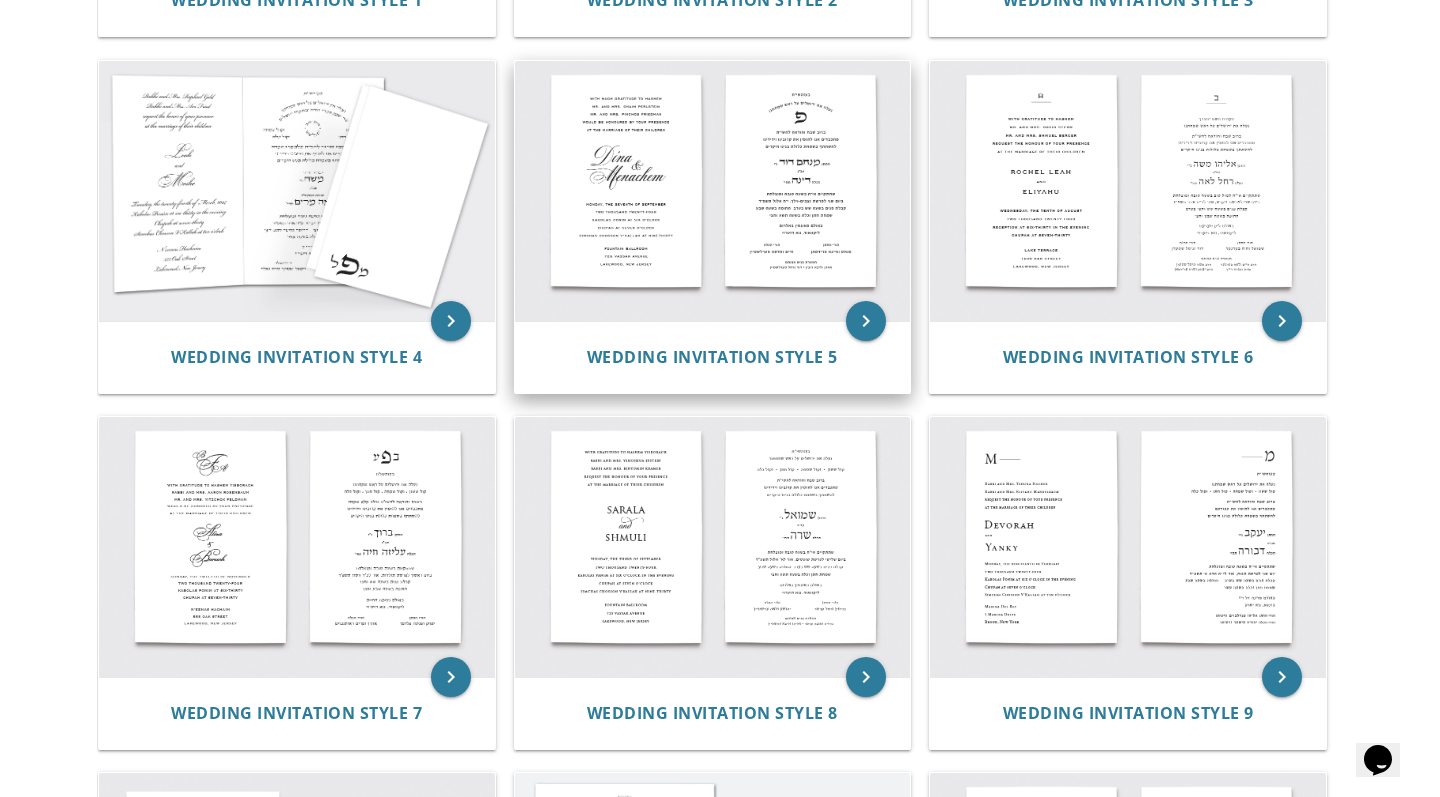 click on "Wedding Invitation Style 5" at bounding box center (713, 357) 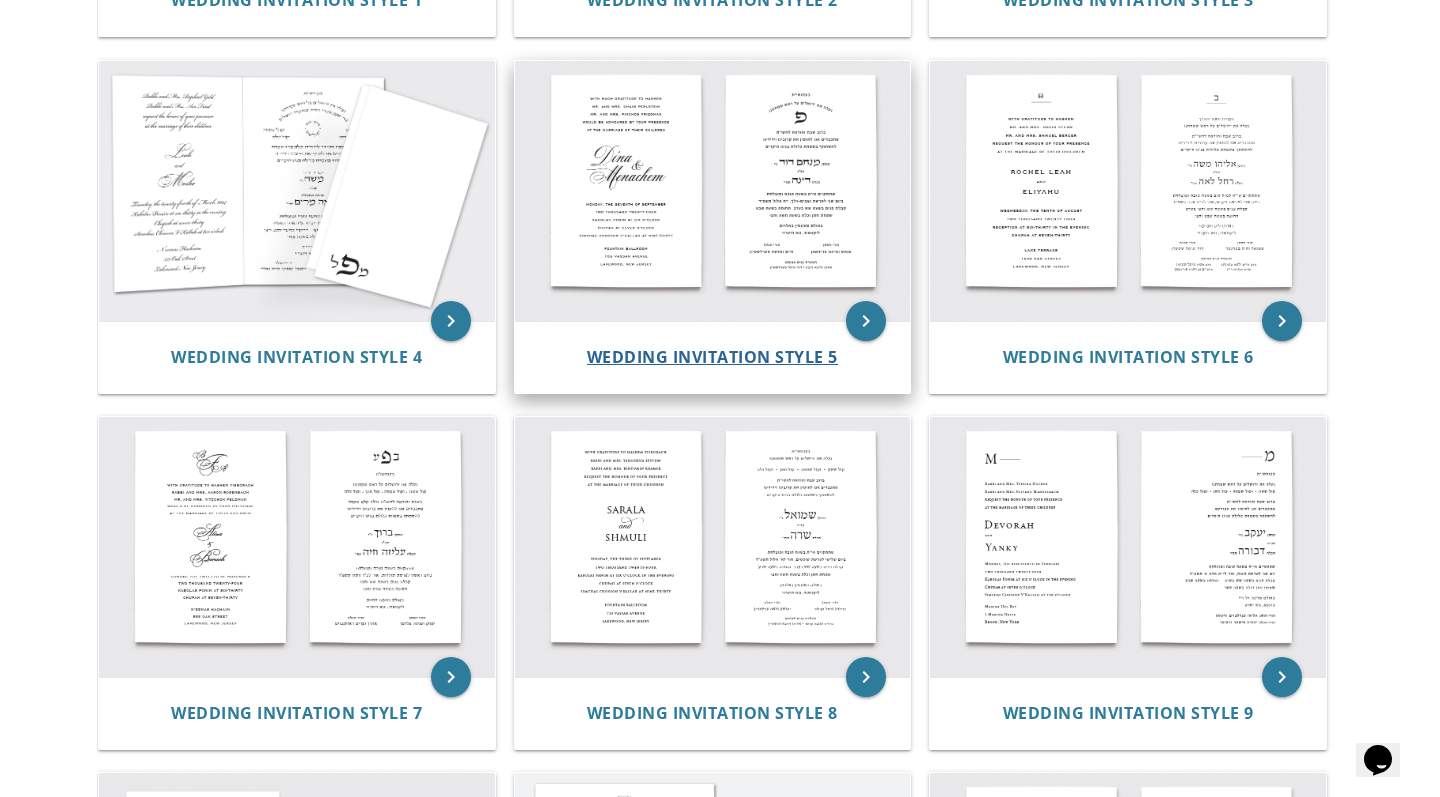 click on "Wedding Invitation Style 5" at bounding box center [712, 357] 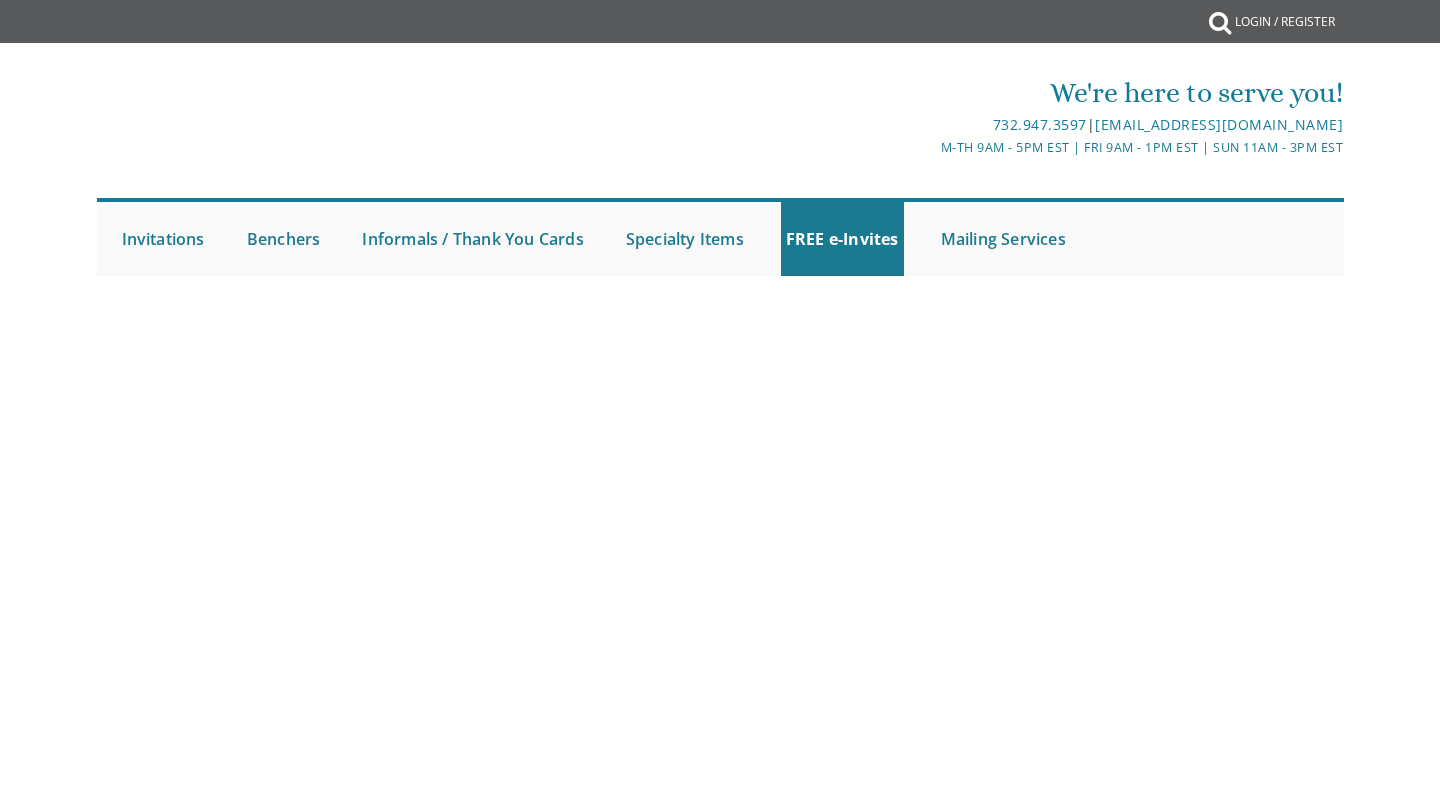 scroll, scrollTop: 0, scrollLeft: 0, axis: both 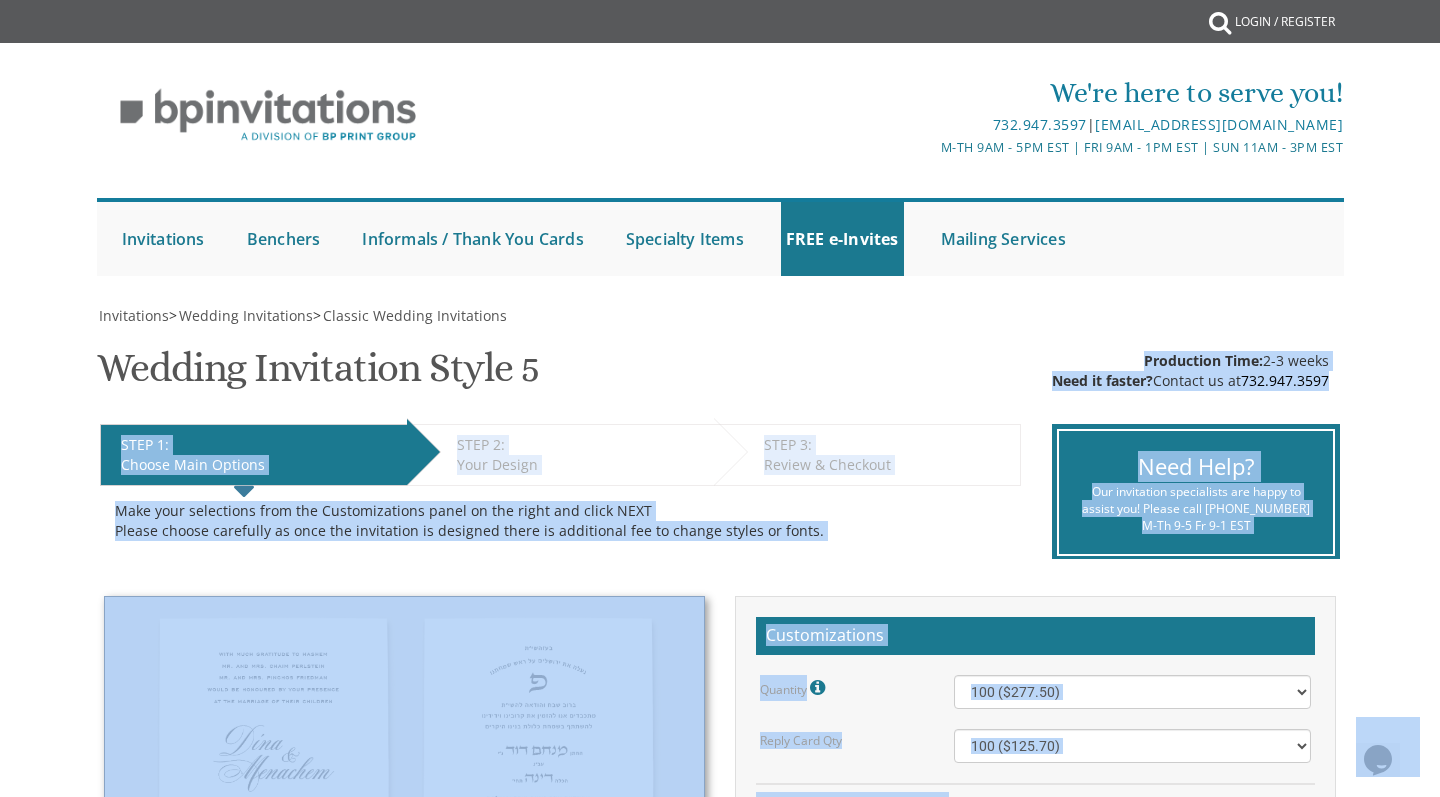 drag, startPoint x: 2771, startPoint y: 1072, endPoint x: 1415, endPoint y: 776, distance: 1387.9308 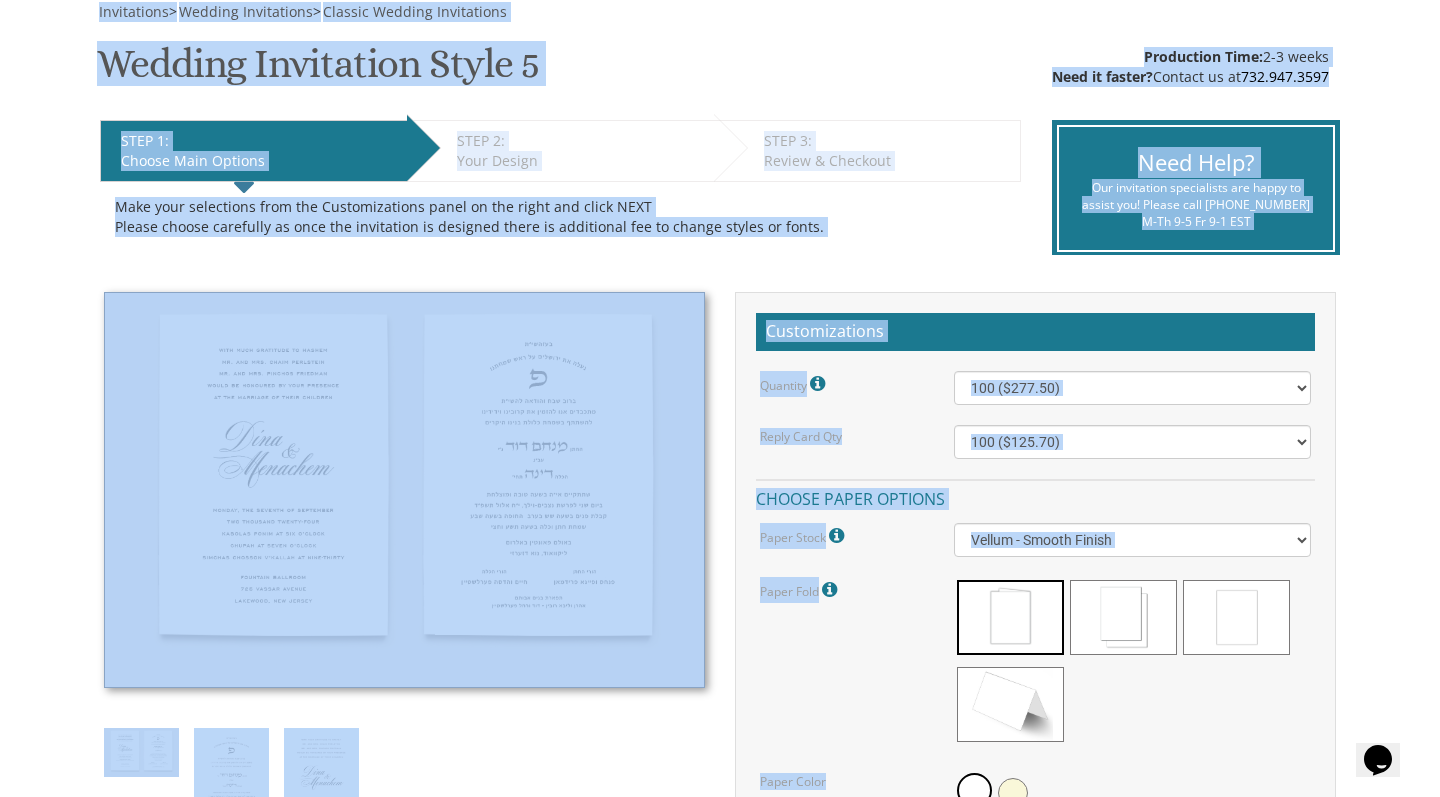 drag, startPoint x: 1432, startPoint y: 201, endPoint x: 1432, endPoint y: 796, distance: 595 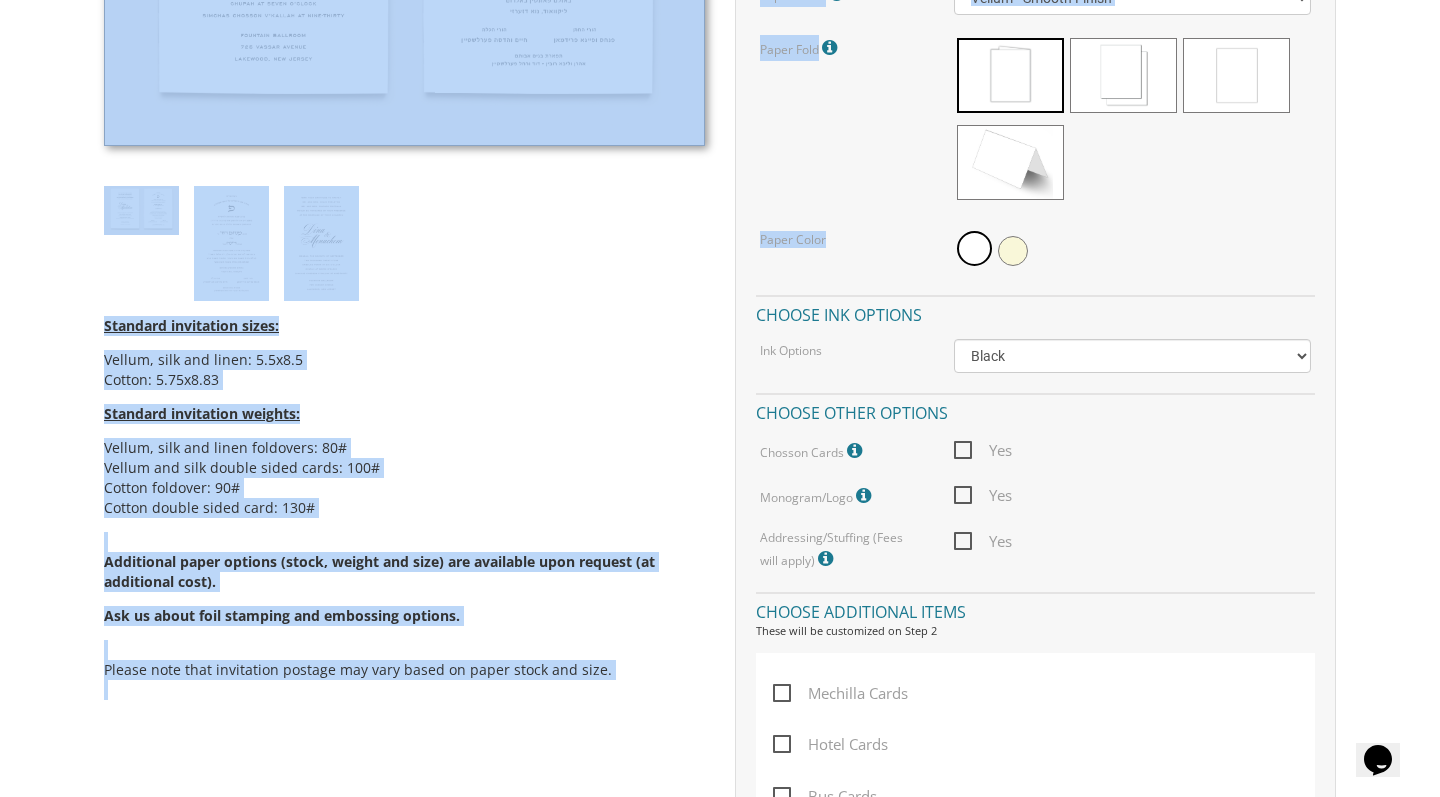 scroll, scrollTop: 1080, scrollLeft: 0, axis: vertical 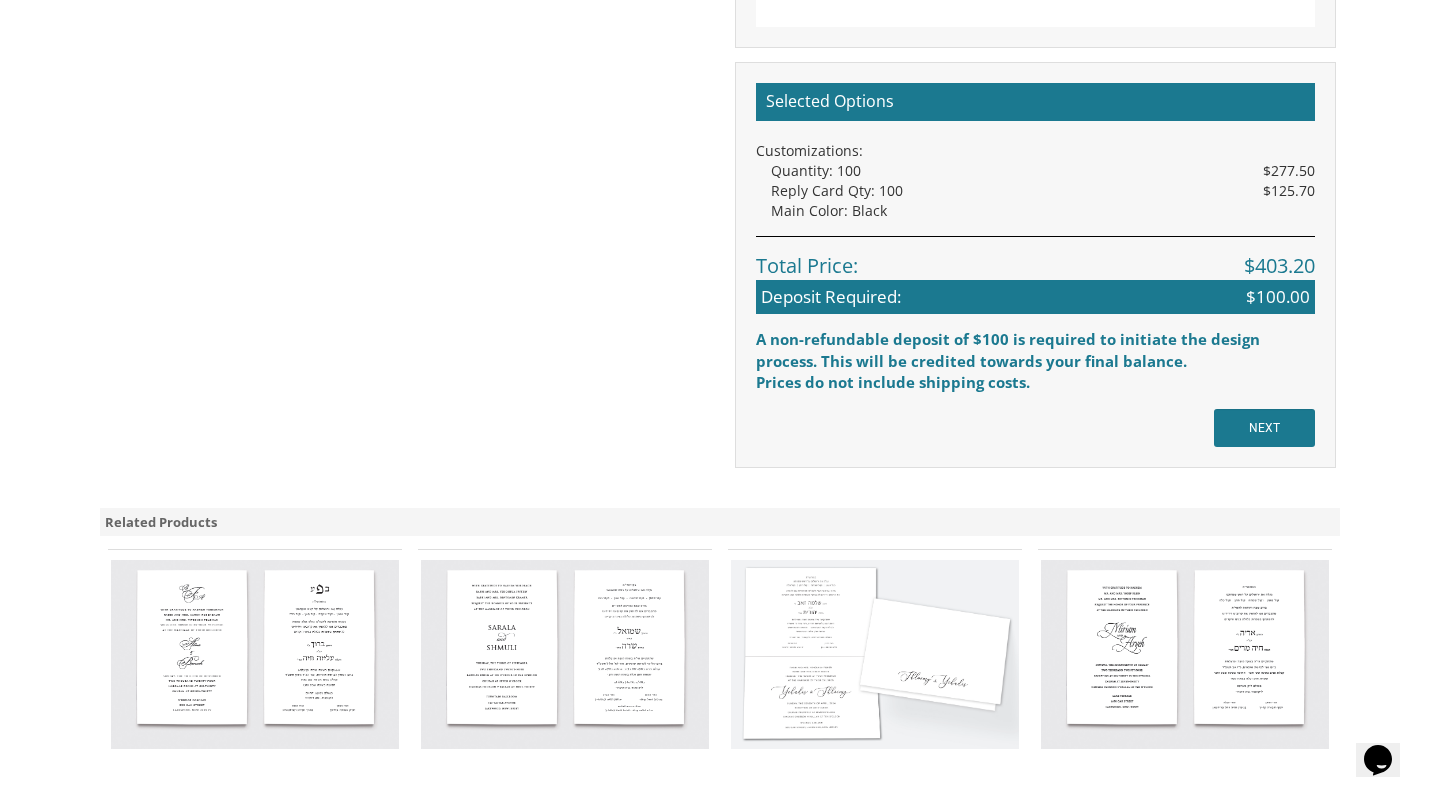 click on "NEXT" at bounding box center (1264, 428) 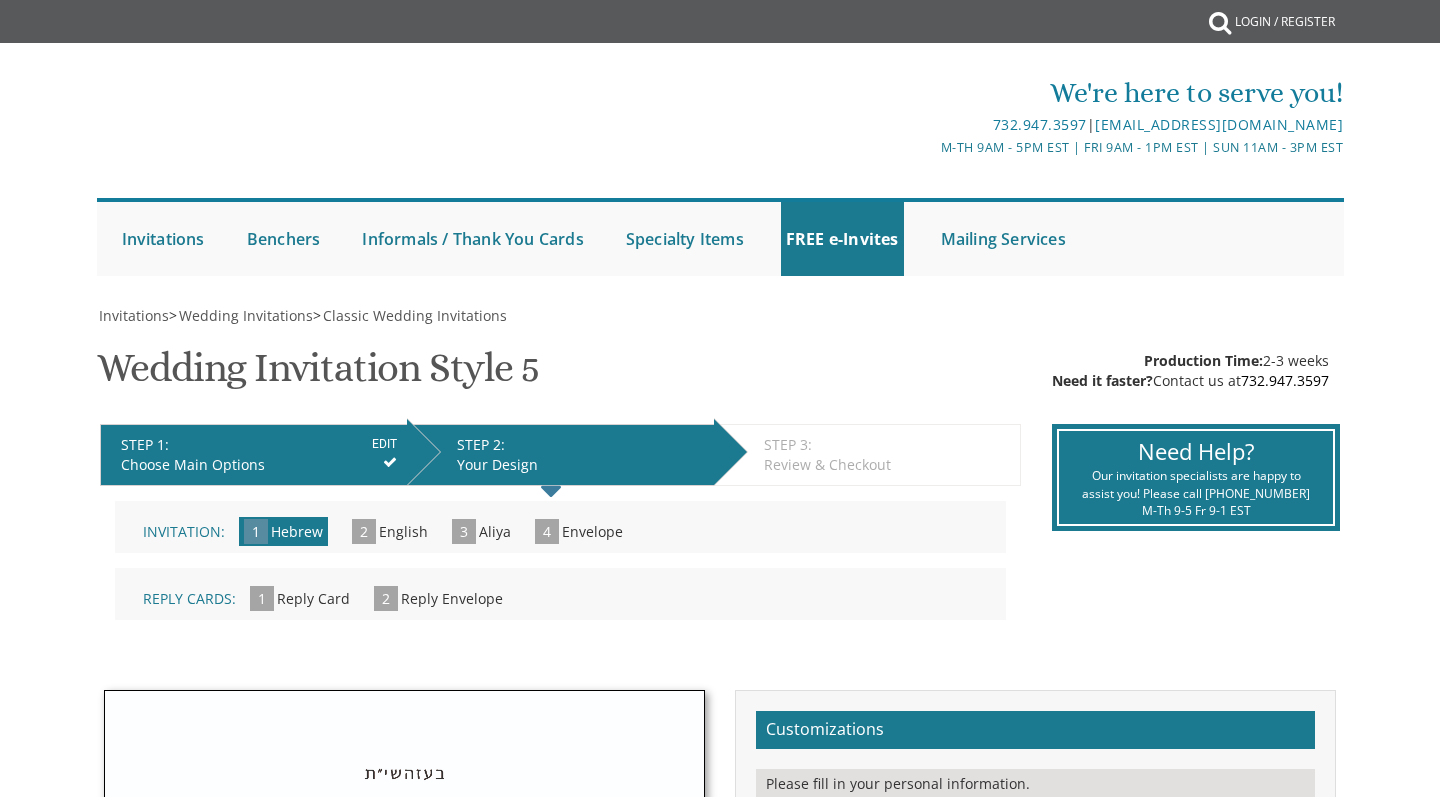 scroll, scrollTop: 0, scrollLeft: 0, axis: both 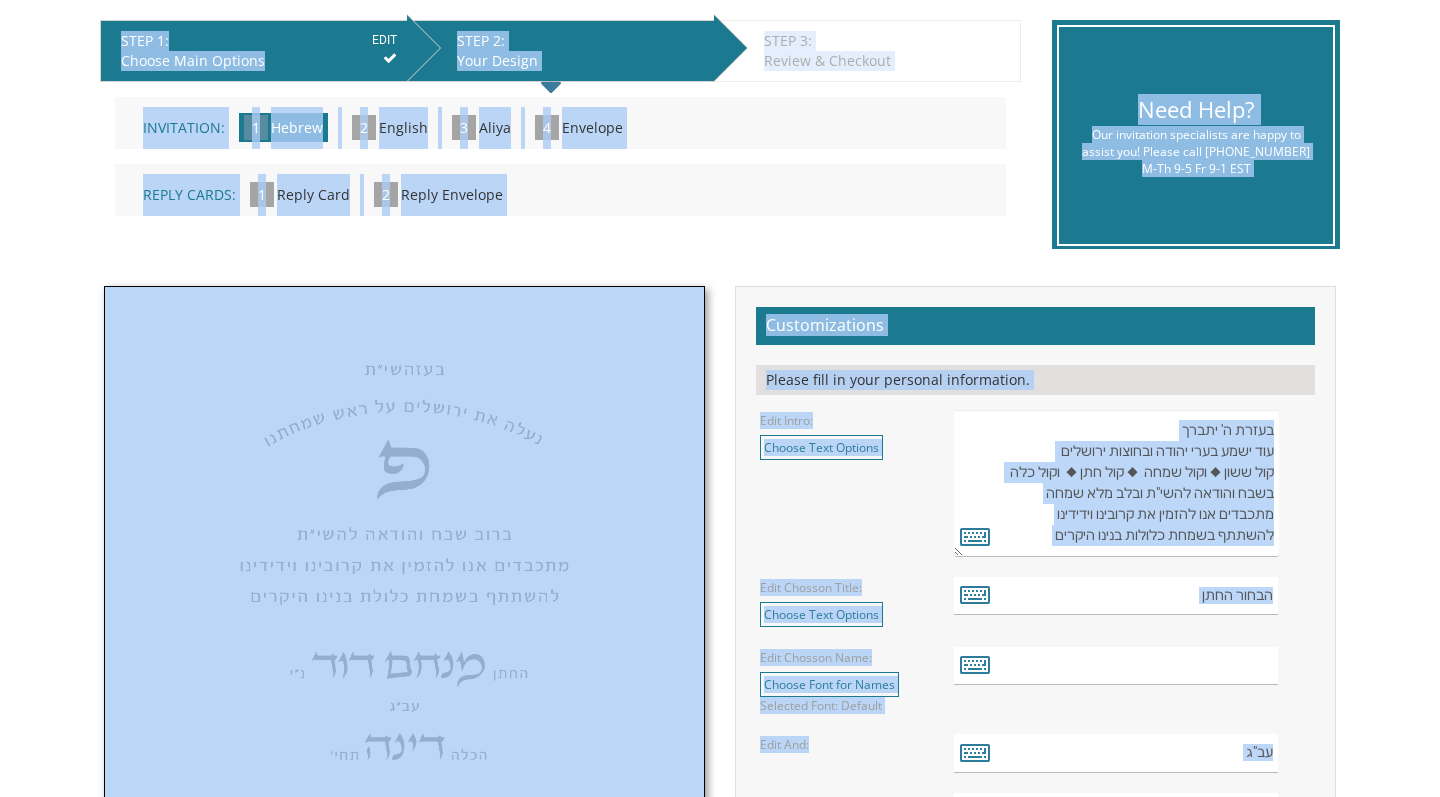 drag, startPoint x: 1425, startPoint y: 392, endPoint x: 1417, endPoint y: 796, distance: 404.0792 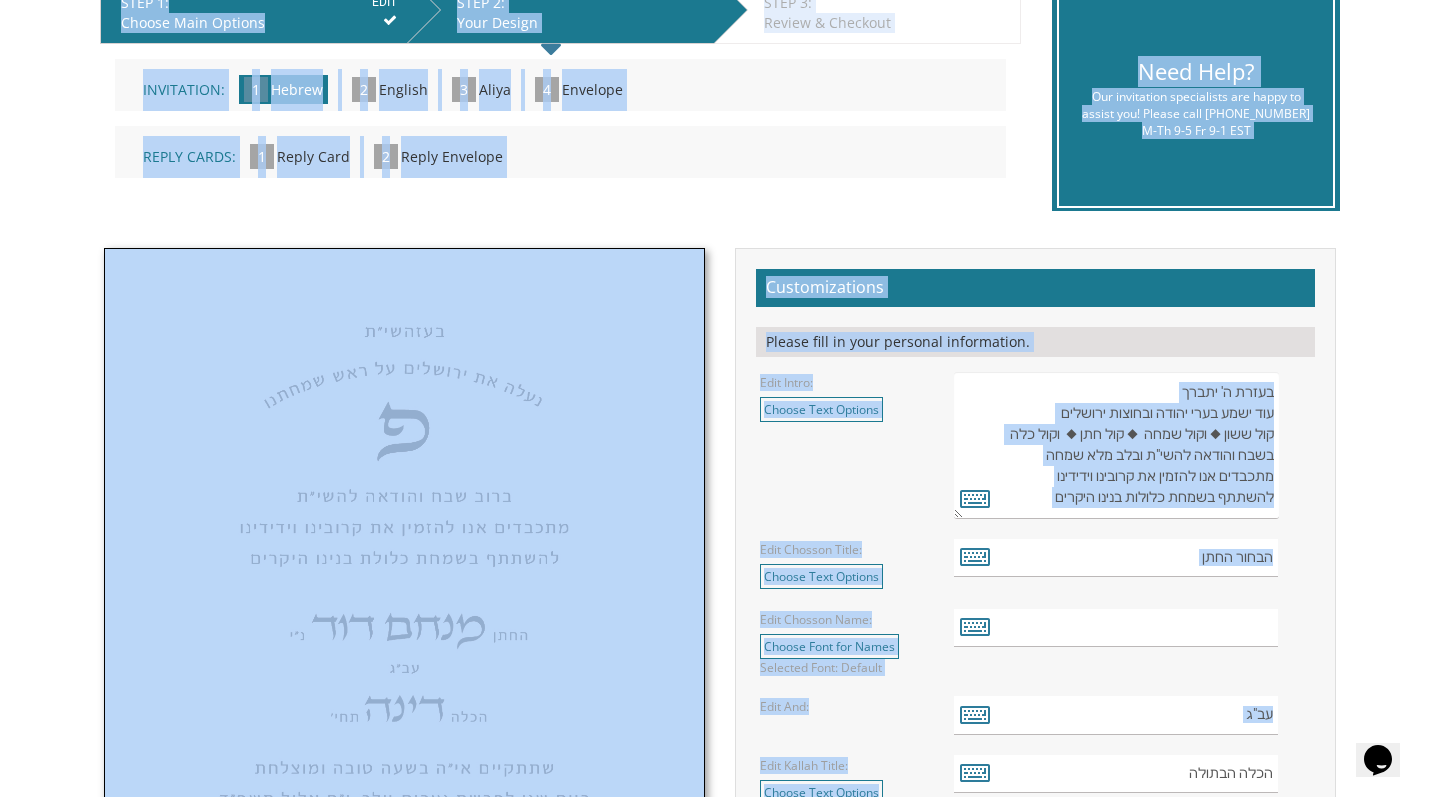 scroll, scrollTop: 0, scrollLeft: 0, axis: both 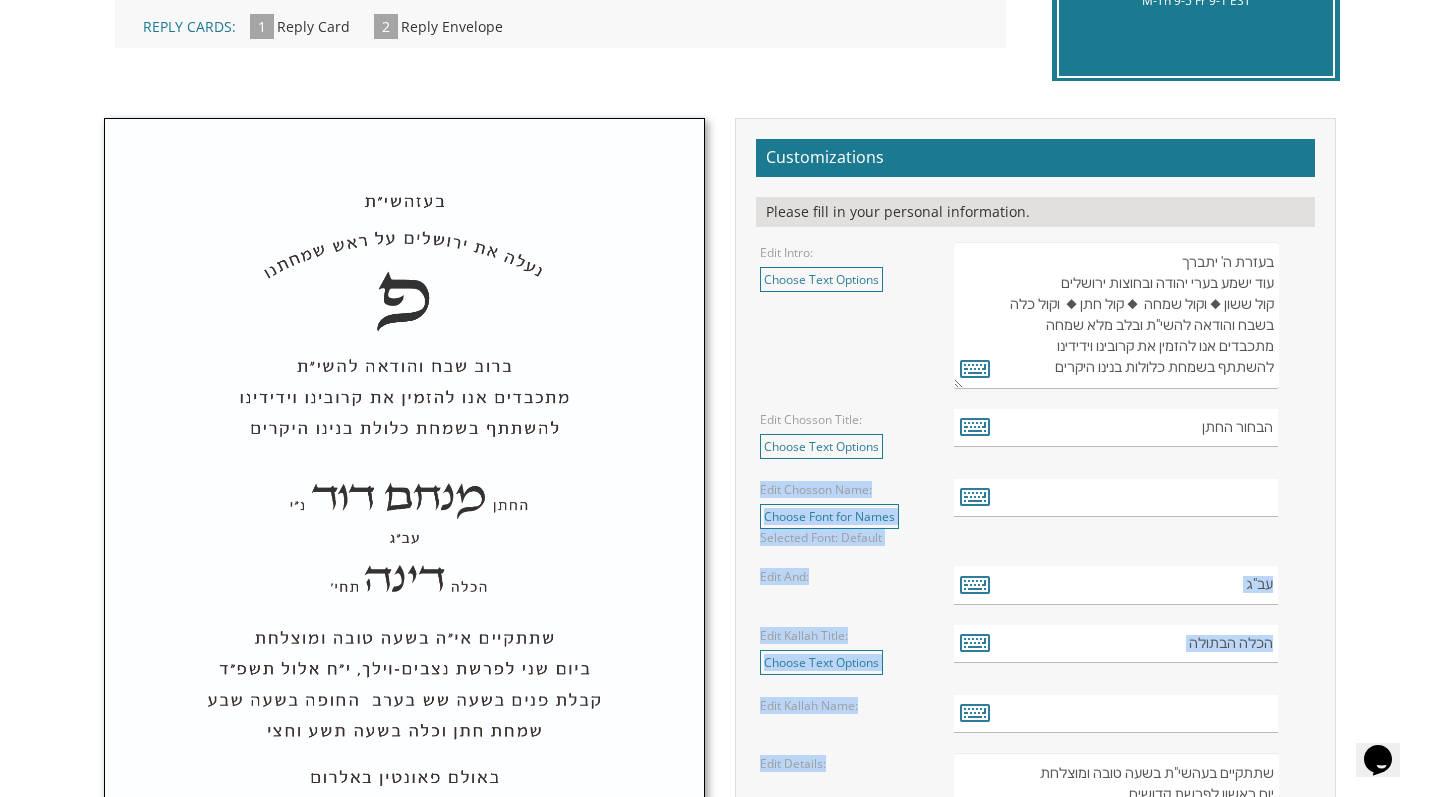 drag, startPoint x: 1423, startPoint y: 580, endPoint x: 1423, endPoint y: 796, distance: 216 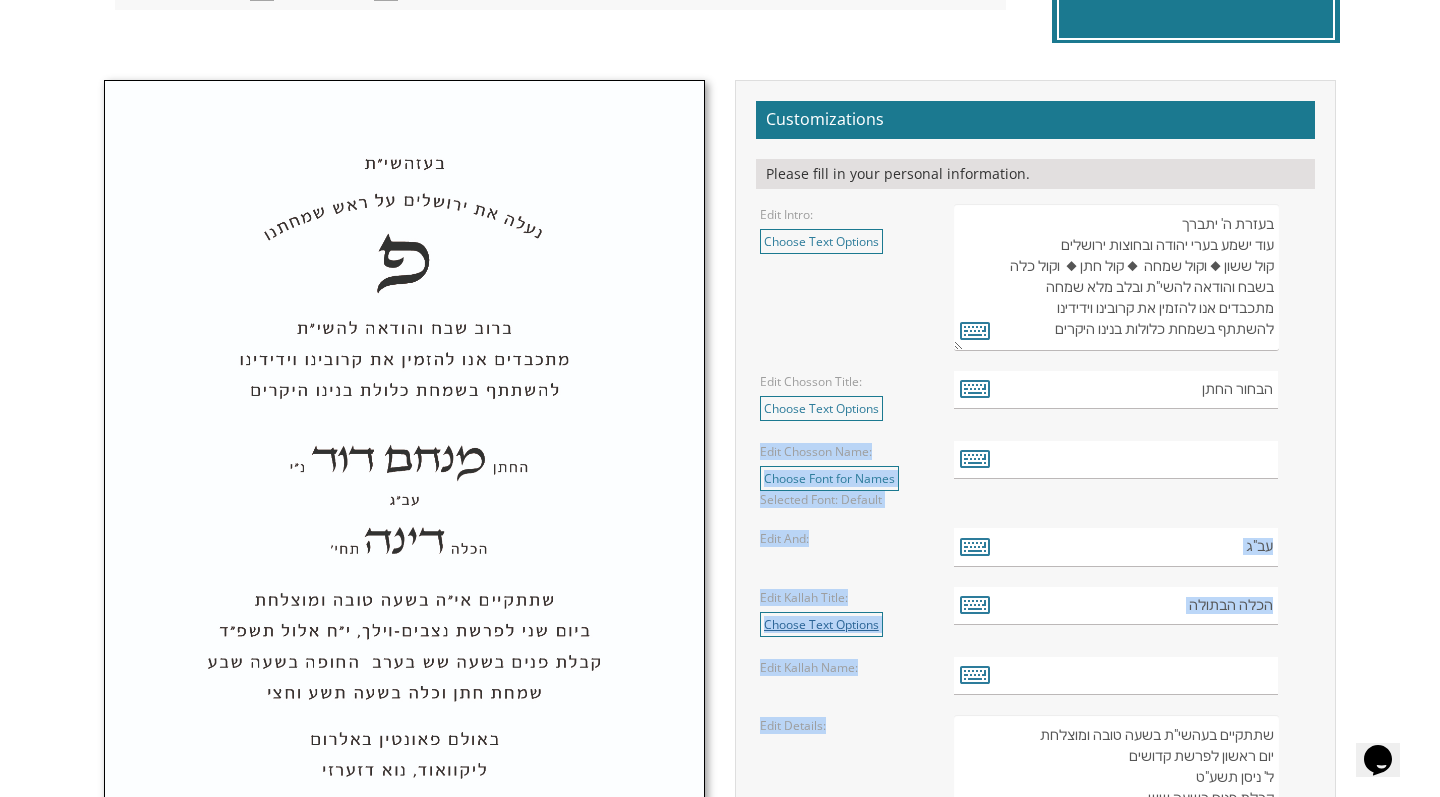 click on "Choose Text Options" at bounding box center [821, 624] 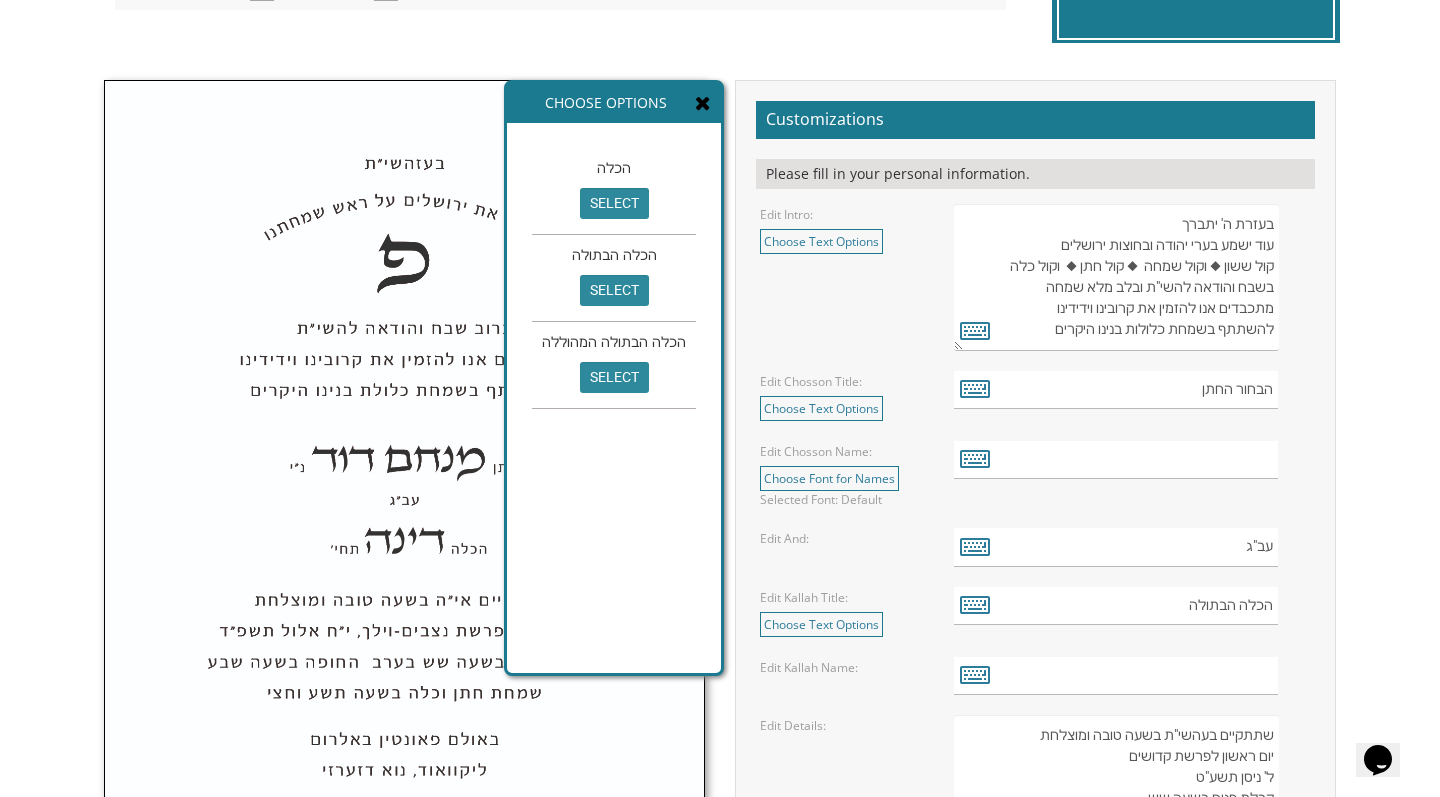 click on "Edit And:" at bounding box center [842, 538] 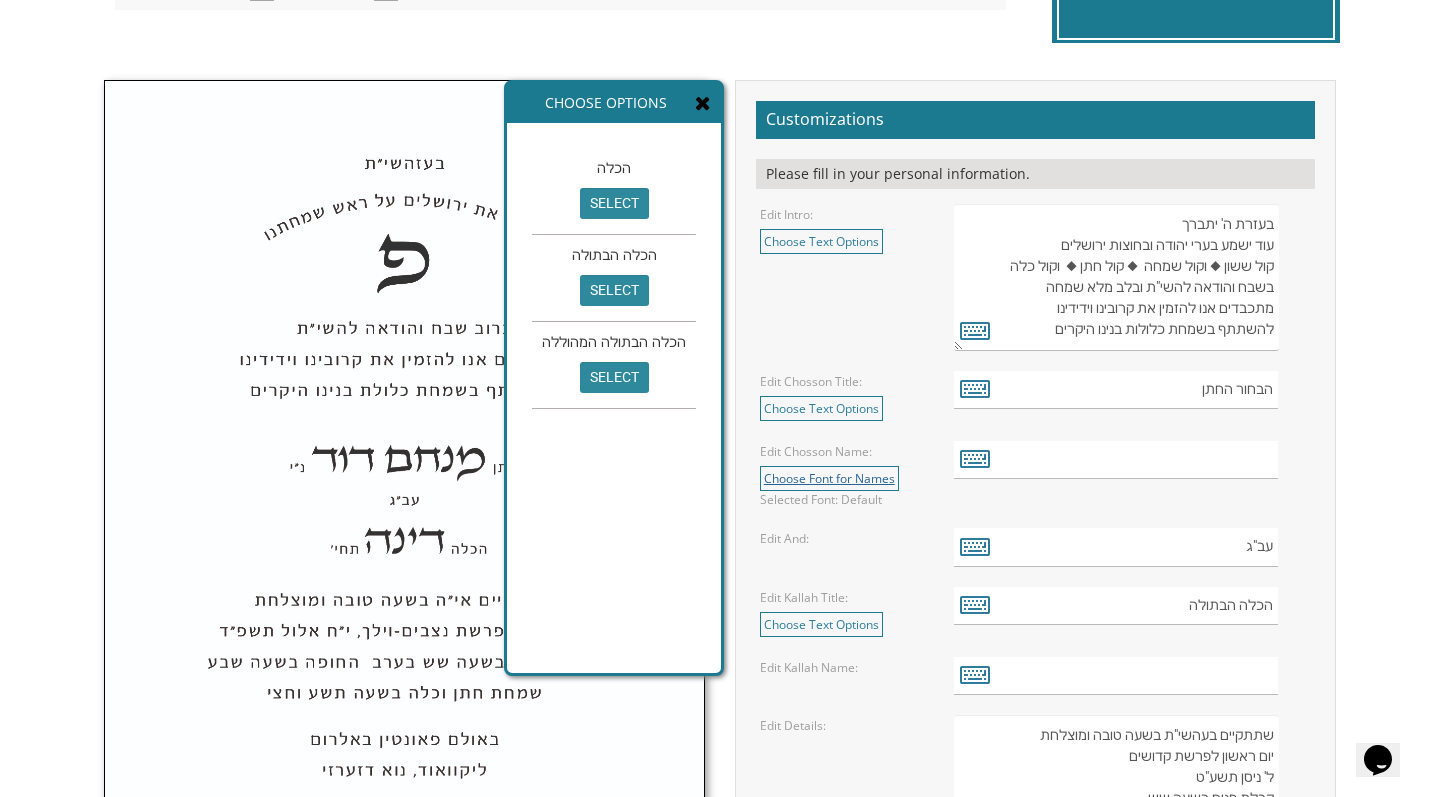 click on "Choose Font for Names" at bounding box center (829, 478) 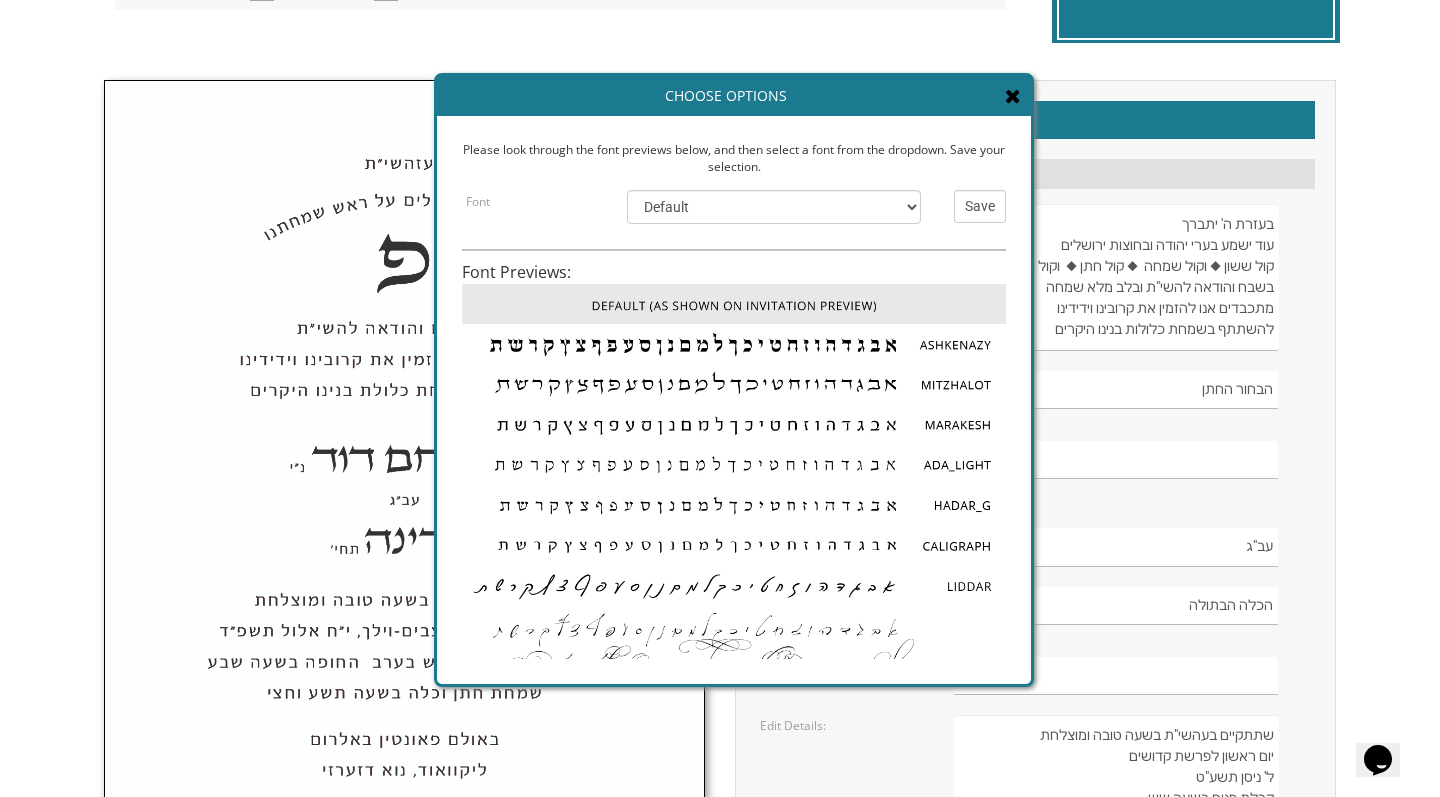 drag, startPoint x: 1068, startPoint y: 546, endPoint x: 1003, endPoint y: 537, distance: 65.62012 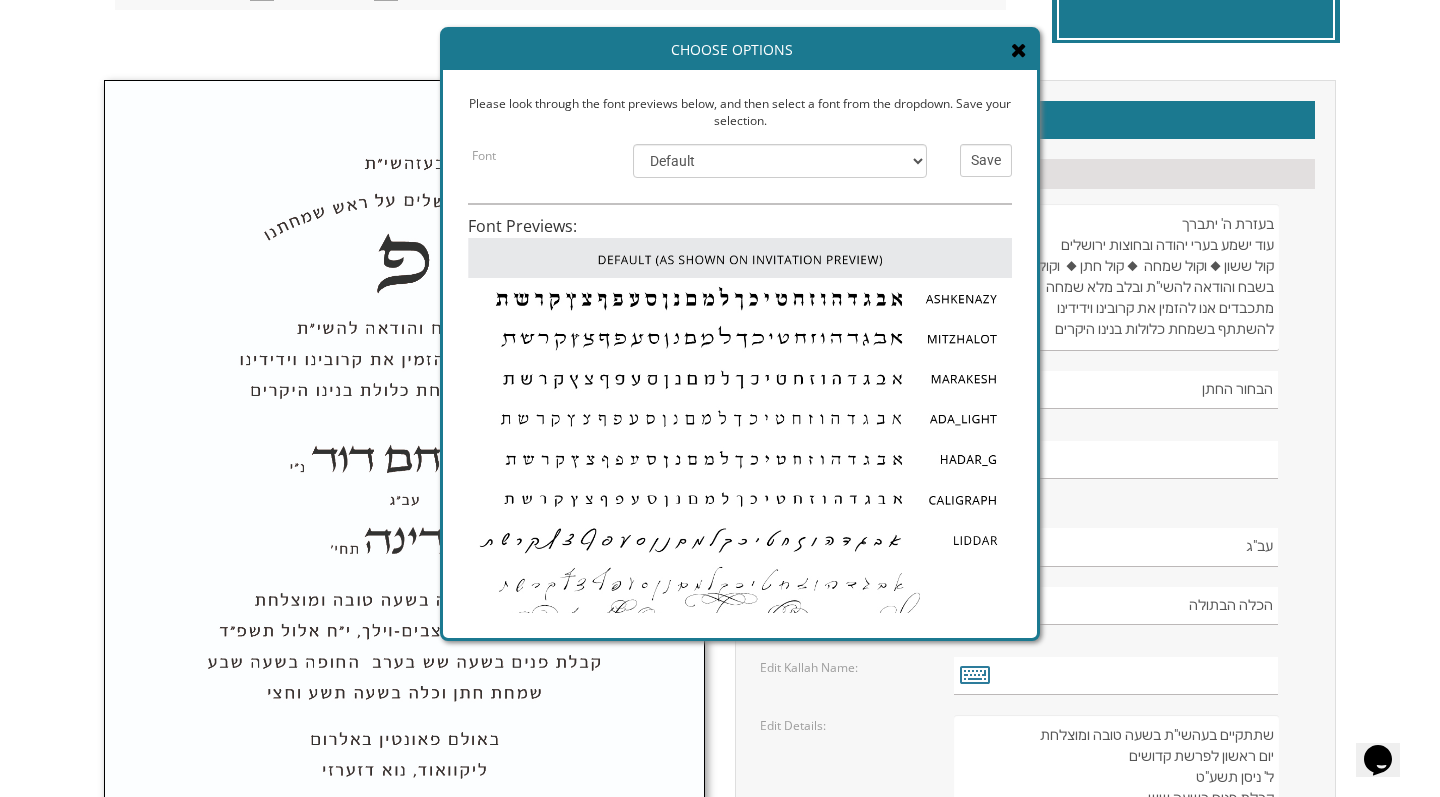 drag, startPoint x: 973, startPoint y: 352, endPoint x: 975, endPoint y: 310, distance: 42.047592 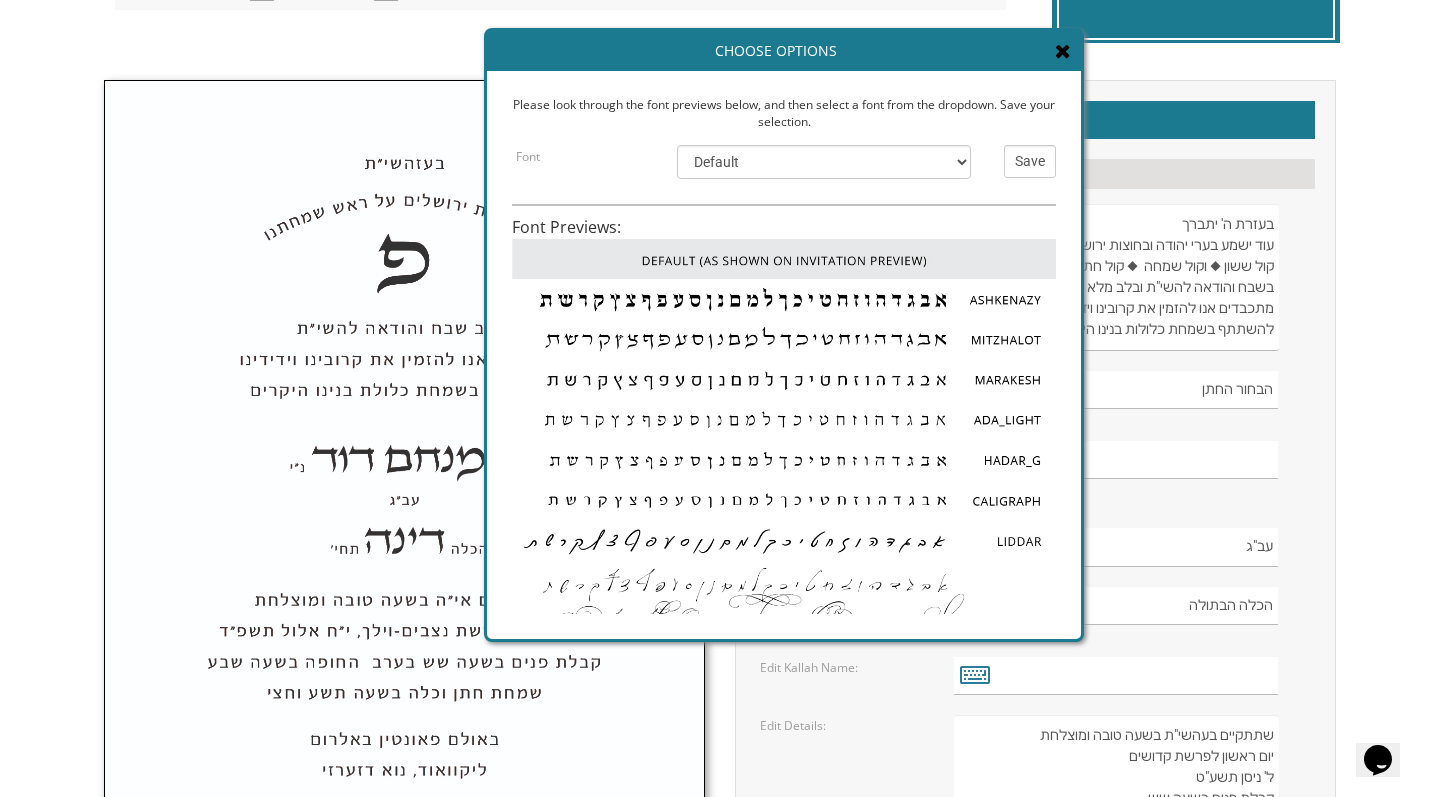 drag, startPoint x: 923, startPoint y: 502, endPoint x: 967, endPoint y: 502, distance: 44 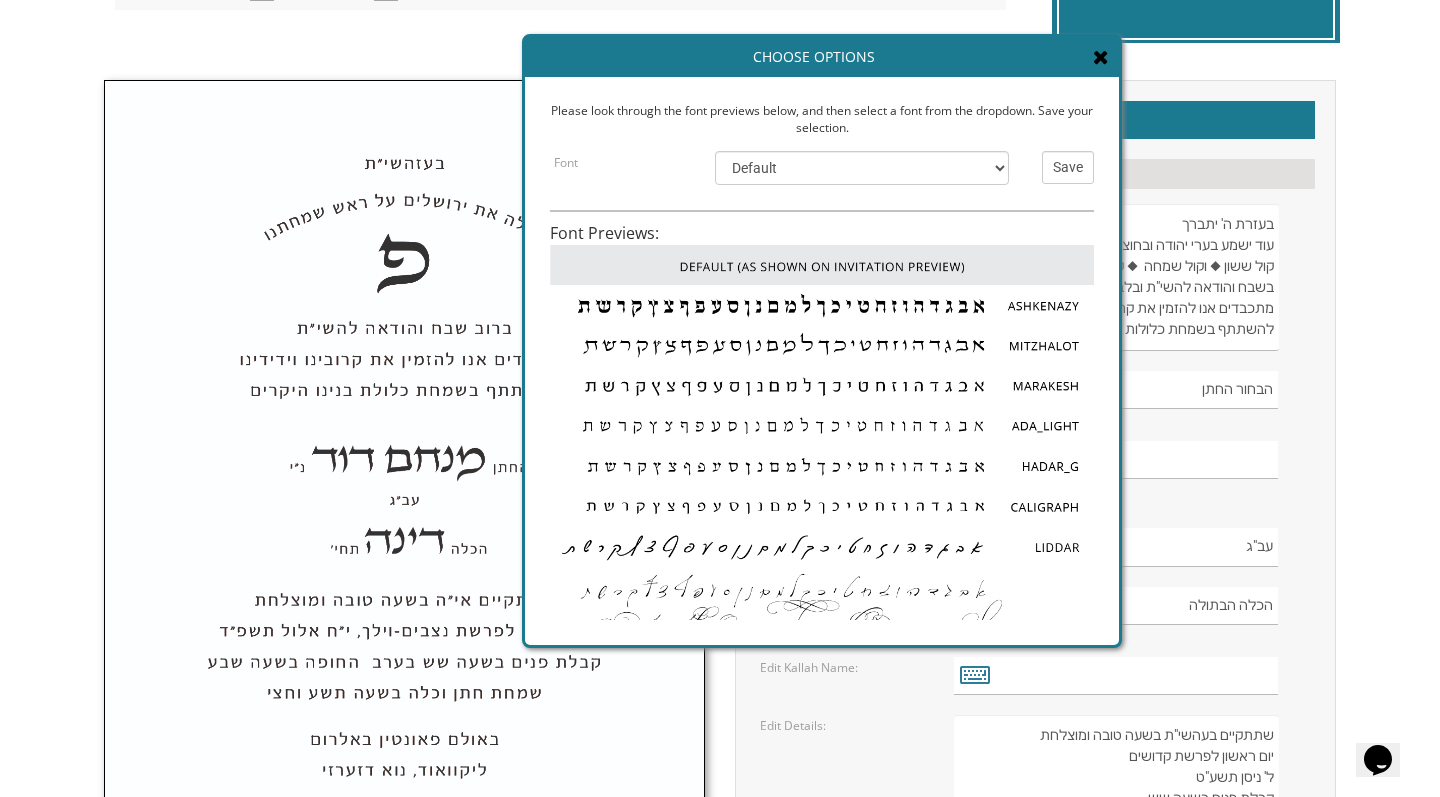 drag, startPoint x: 970, startPoint y: 501, endPoint x: 1012, endPoint y: 509, distance: 42.755116 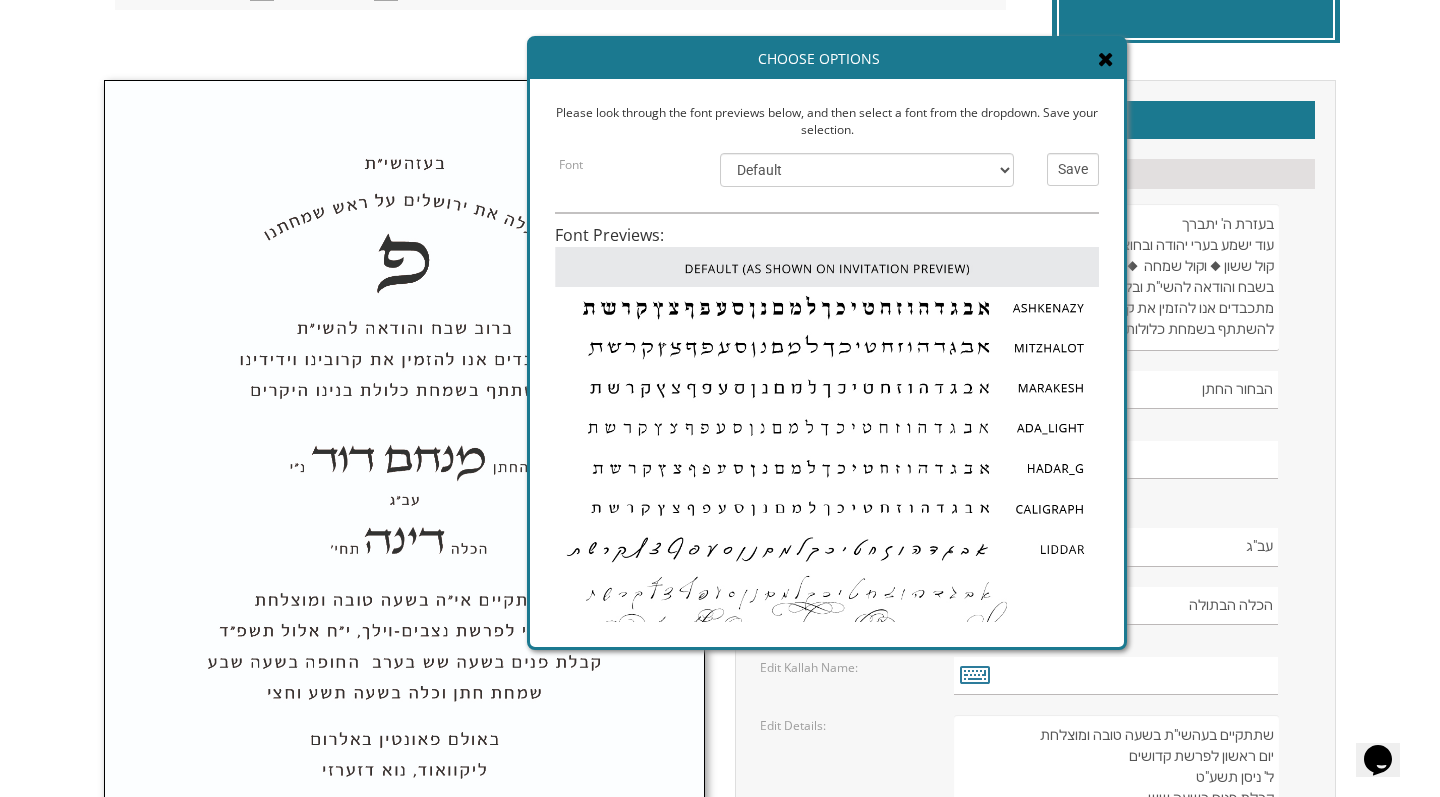click at bounding box center [827, 508] 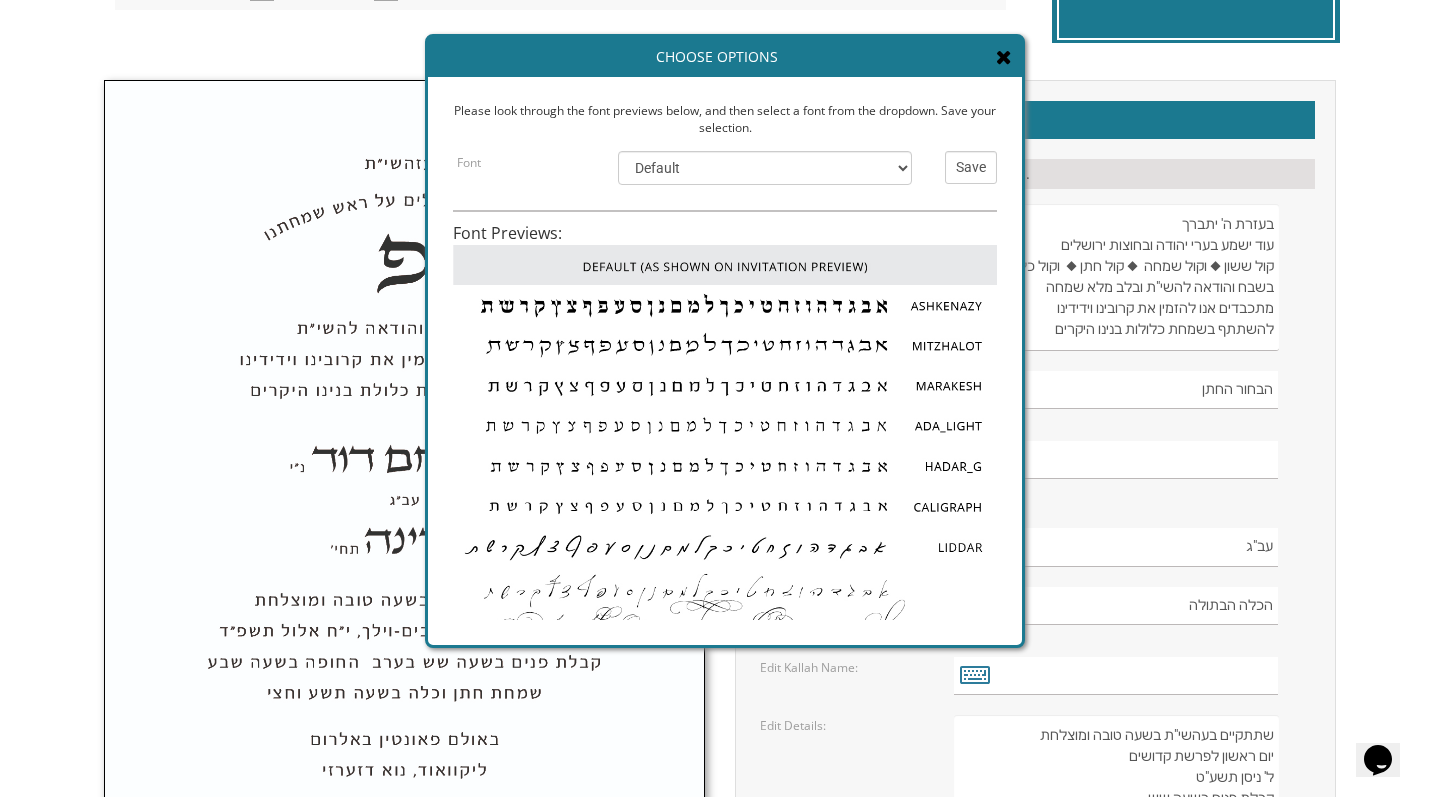 drag, startPoint x: 1079, startPoint y: 508, endPoint x: 979, endPoint y: 504, distance: 100.07997 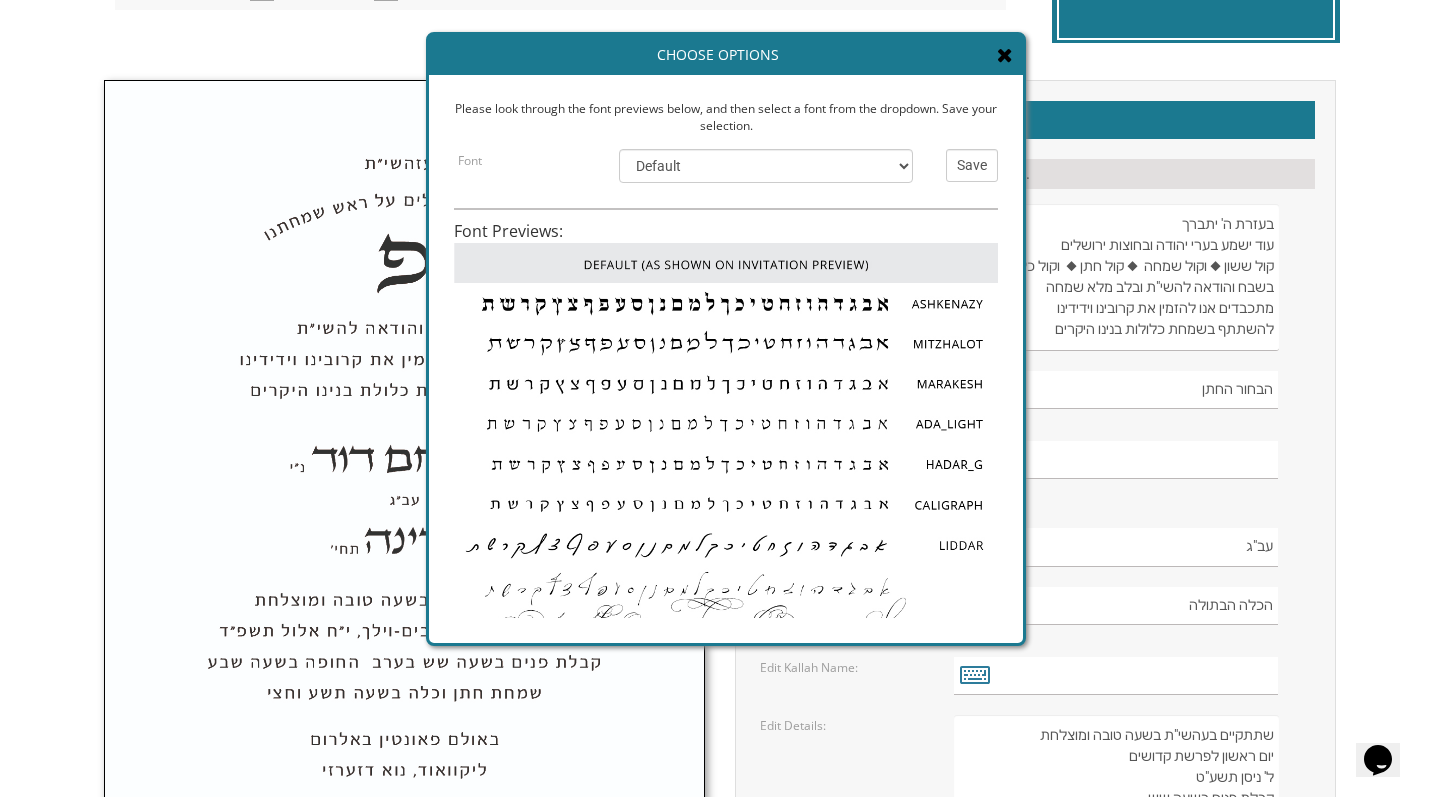 scroll, scrollTop: 514, scrollLeft: 0, axis: vertical 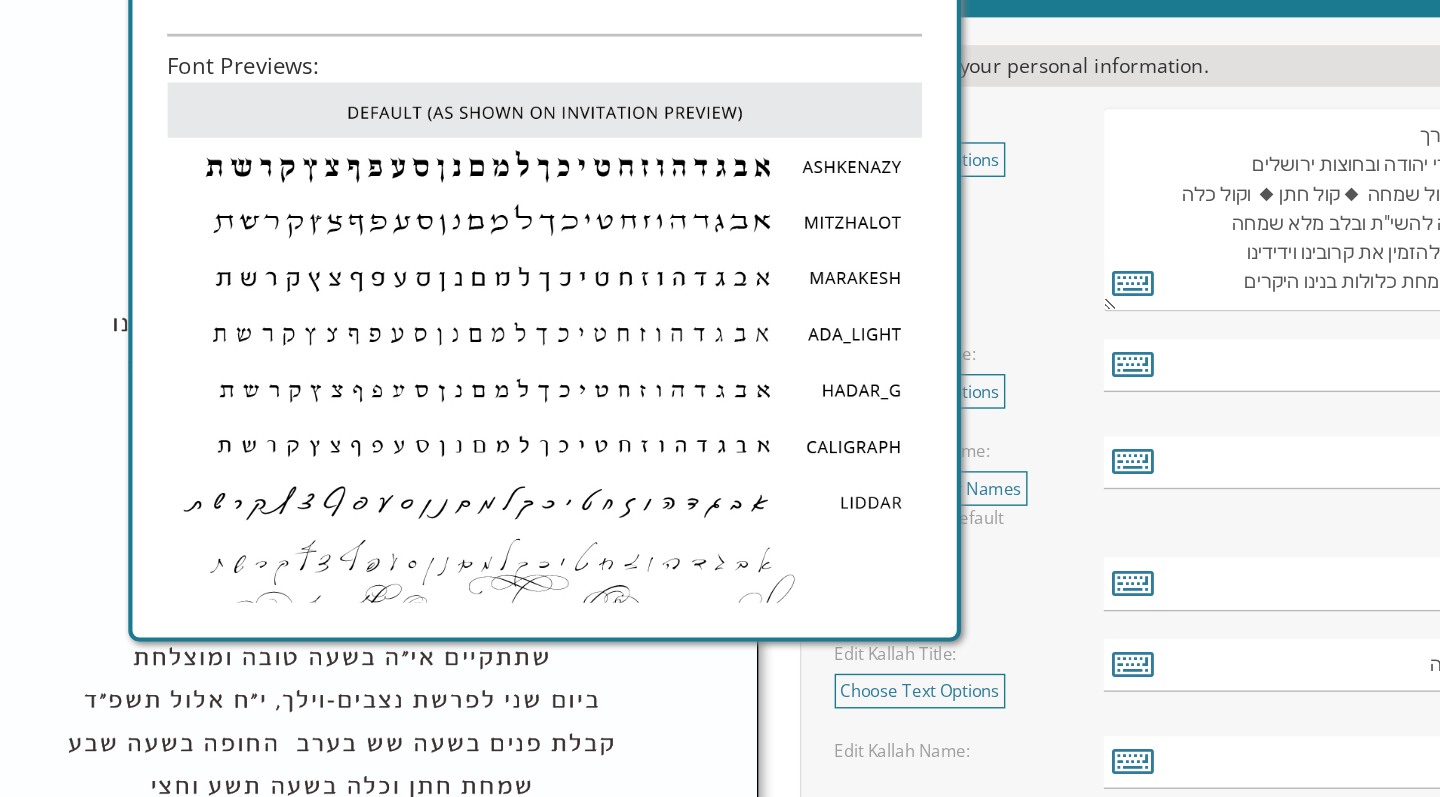 drag, startPoint x: 744, startPoint y: 264, endPoint x: 727, endPoint y: 526, distance: 262.55093 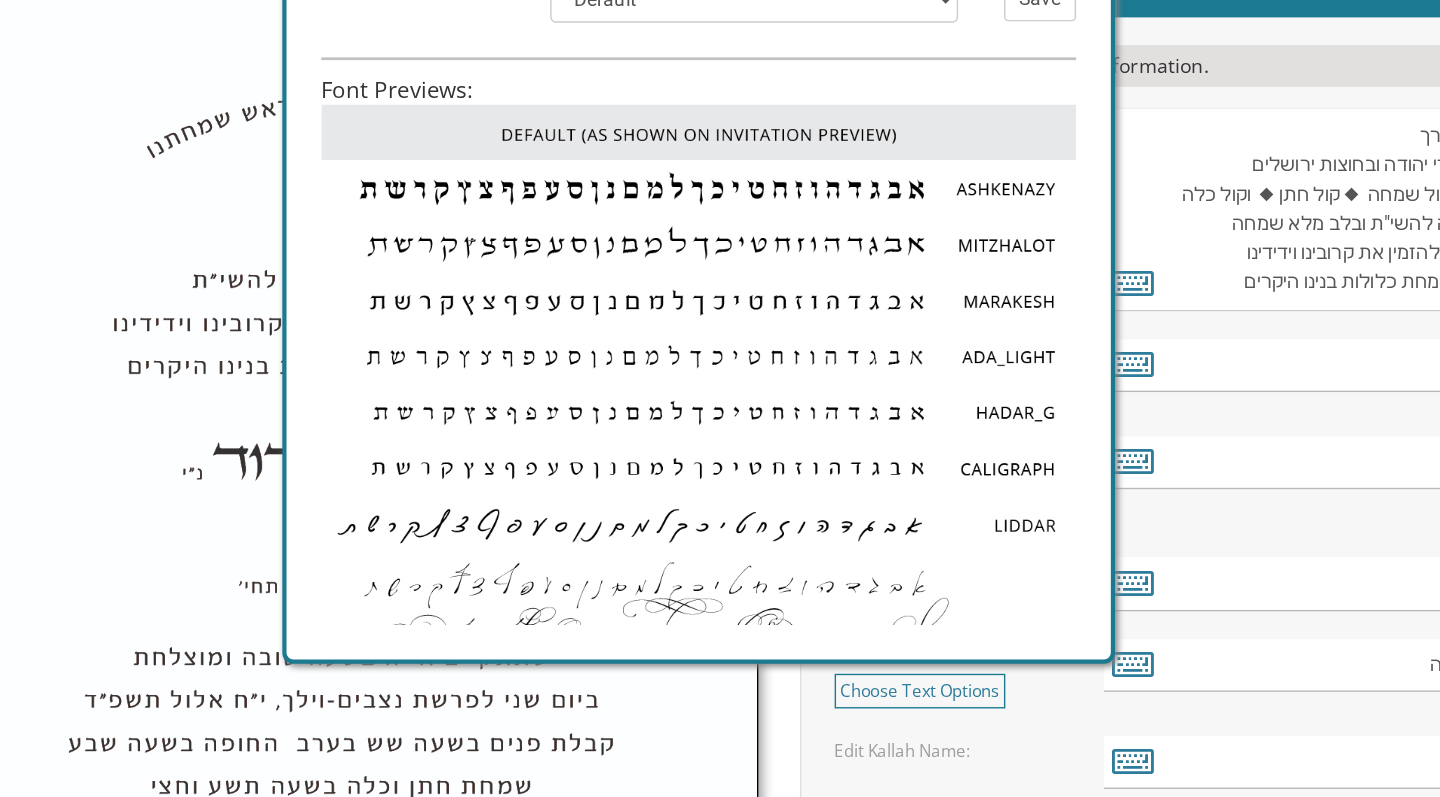 drag, startPoint x: 659, startPoint y: 311, endPoint x: 928, endPoint y: 549, distance: 359.17267 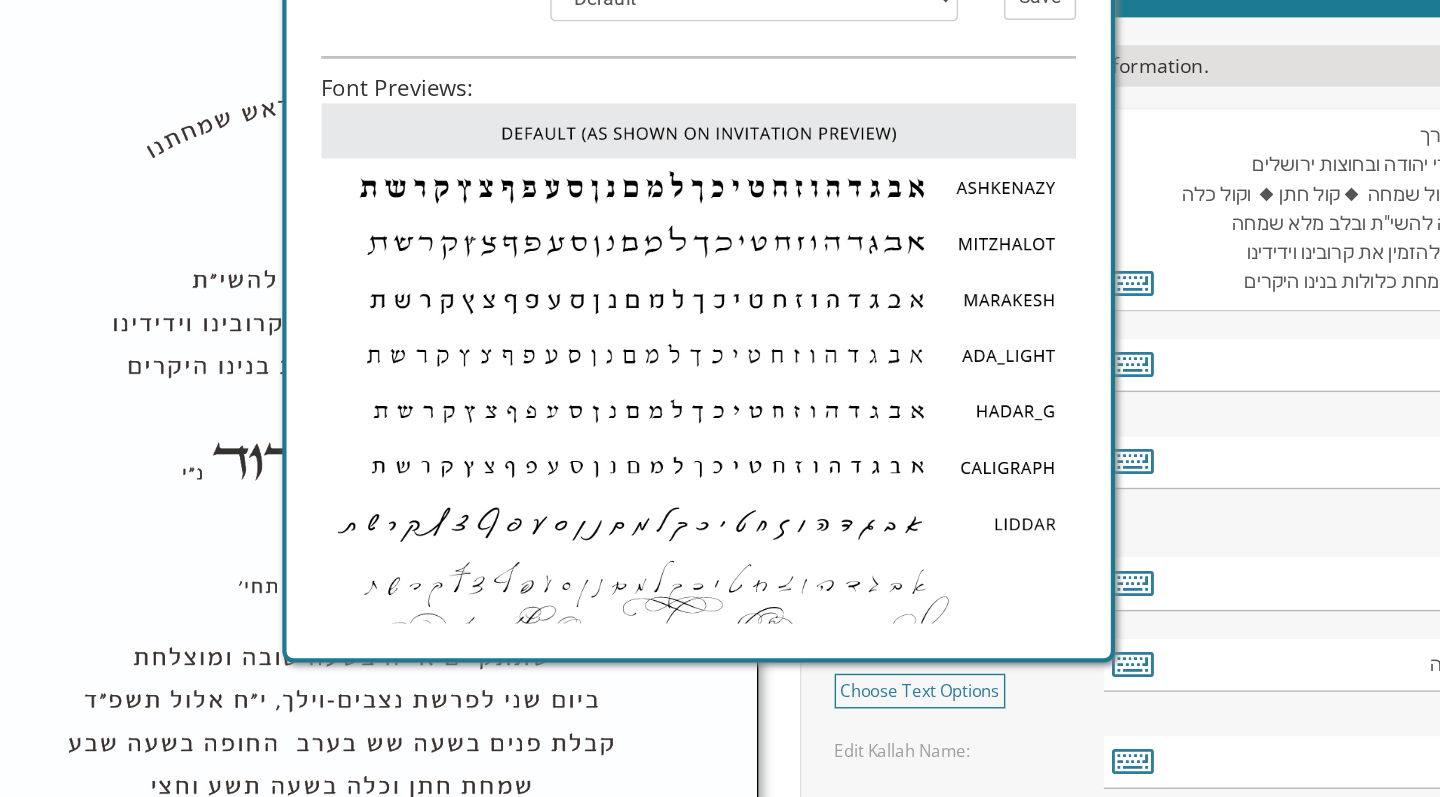 click at bounding box center [404, 640] 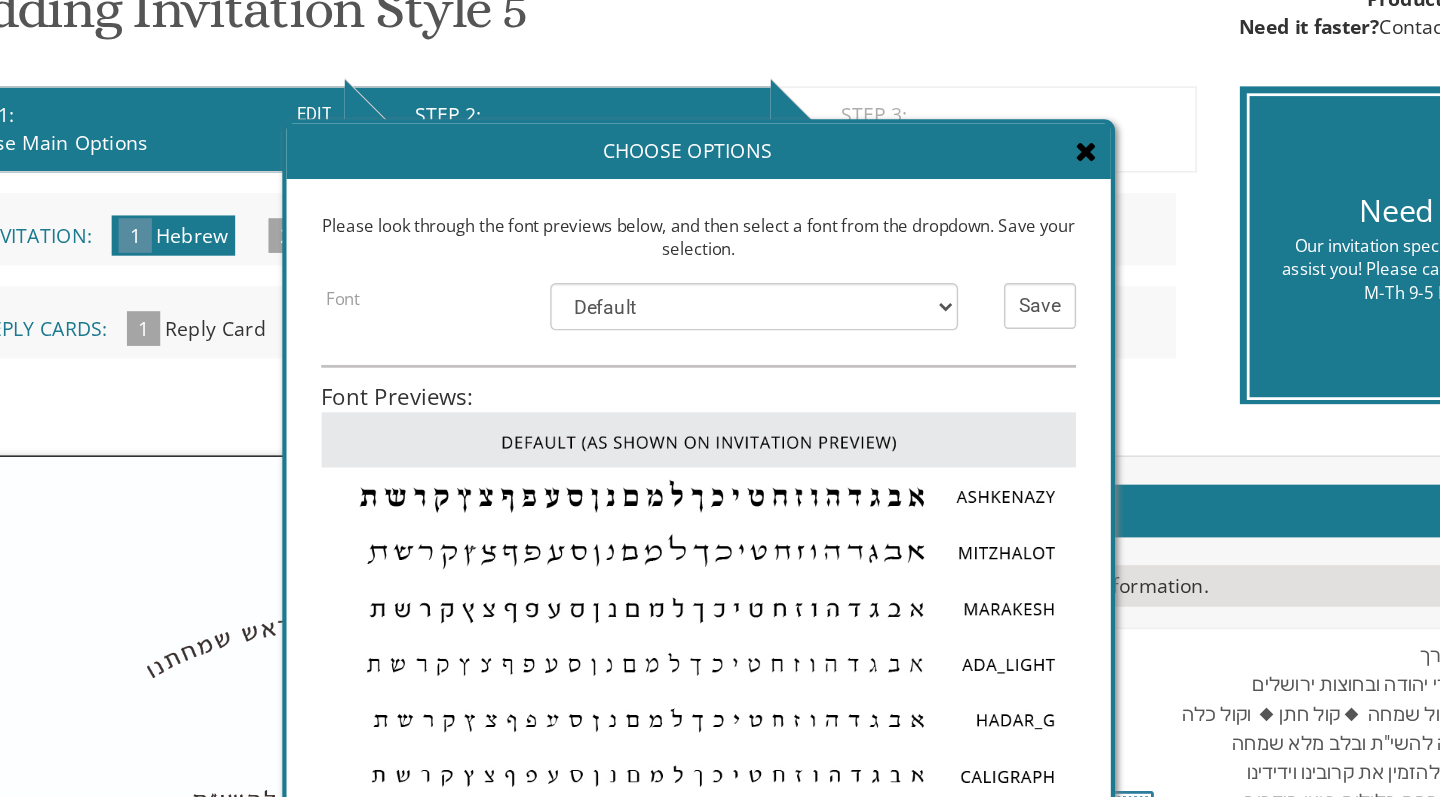 drag, startPoint x: 830, startPoint y: 103, endPoint x: 832, endPoint y: -54, distance: 157.01274 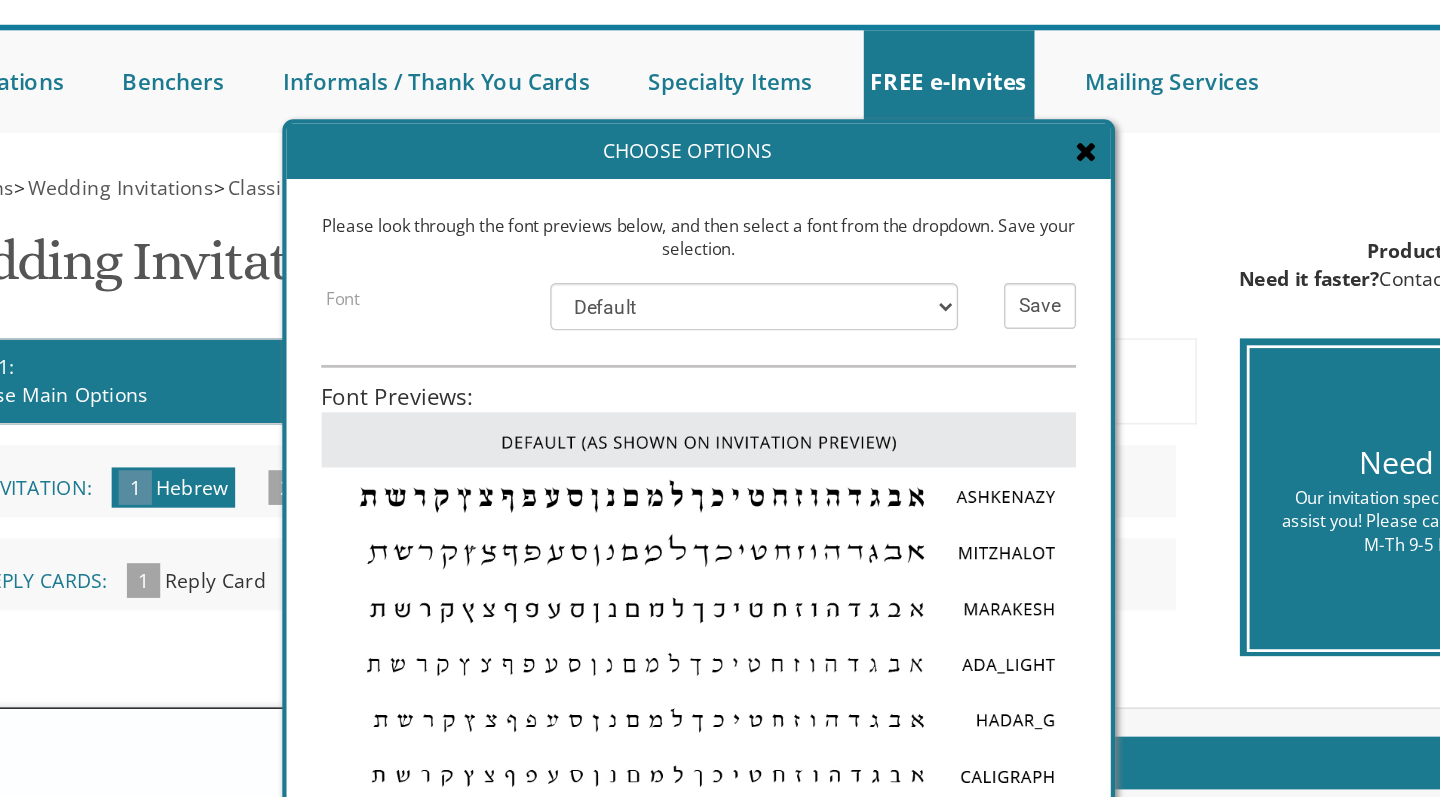 click at bounding box center (941, 109) 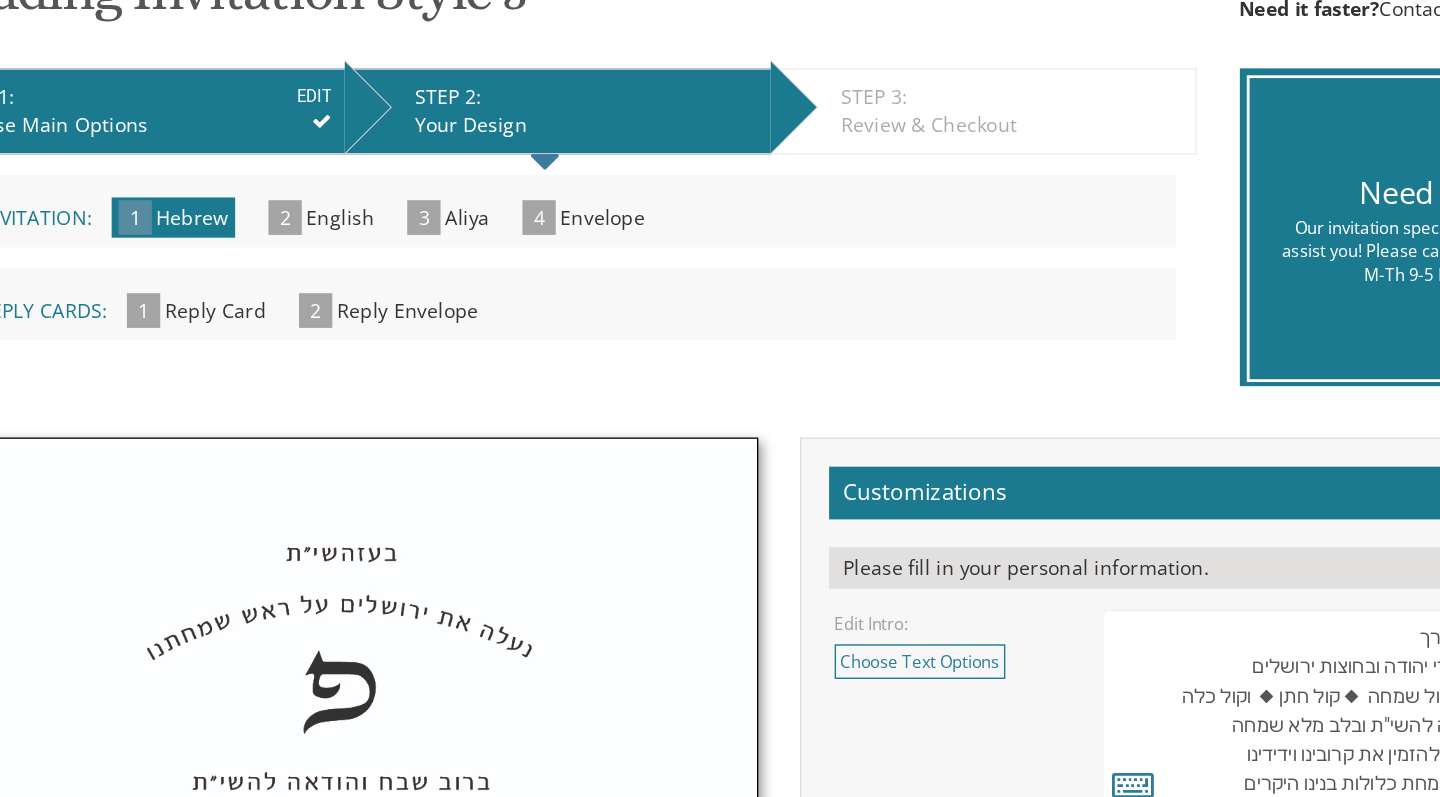scroll, scrollTop: 196, scrollLeft: 0, axis: vertical 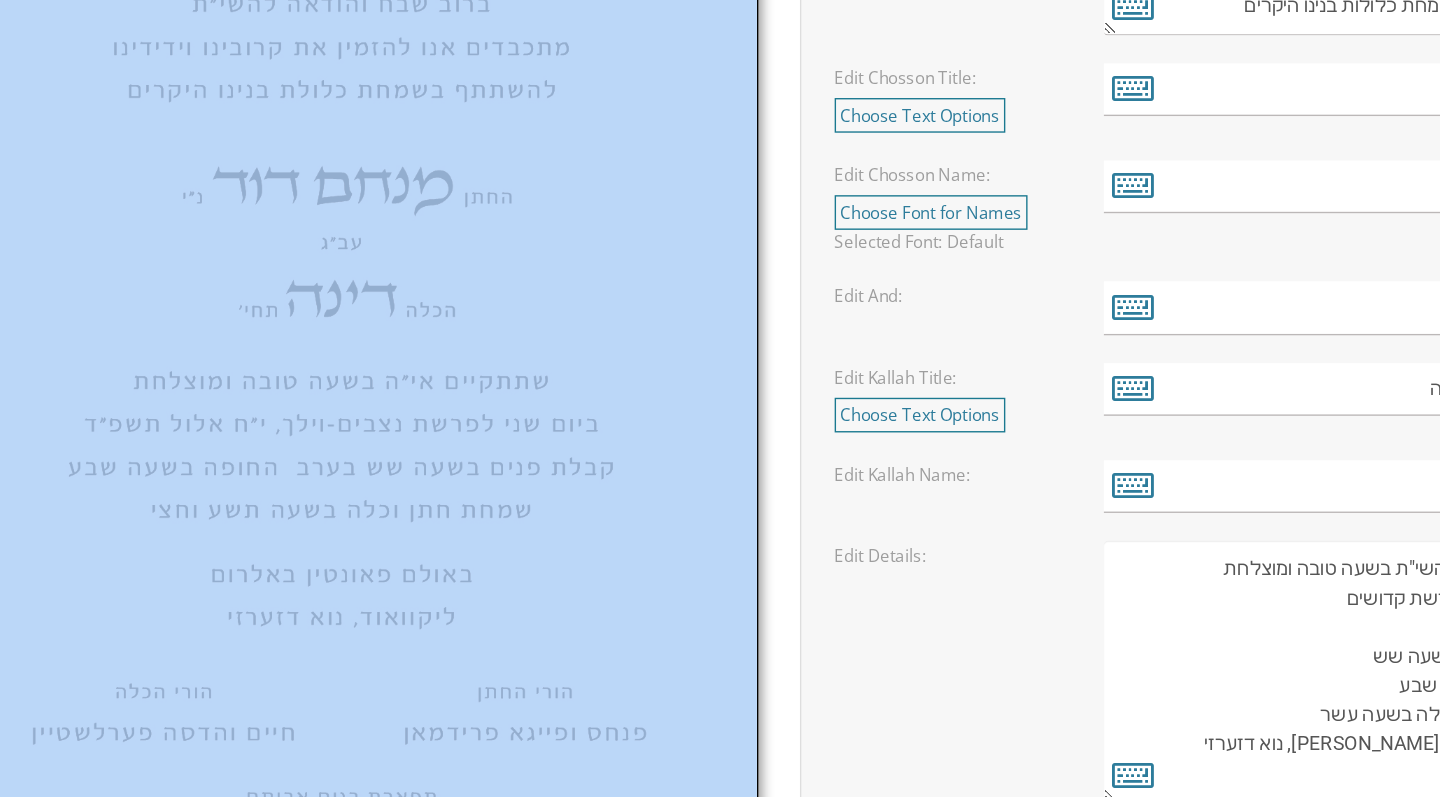 drag, startPoint x: 305, startPoint y: 488, endPoint x: 305, endPoint y: 573, distance: 85 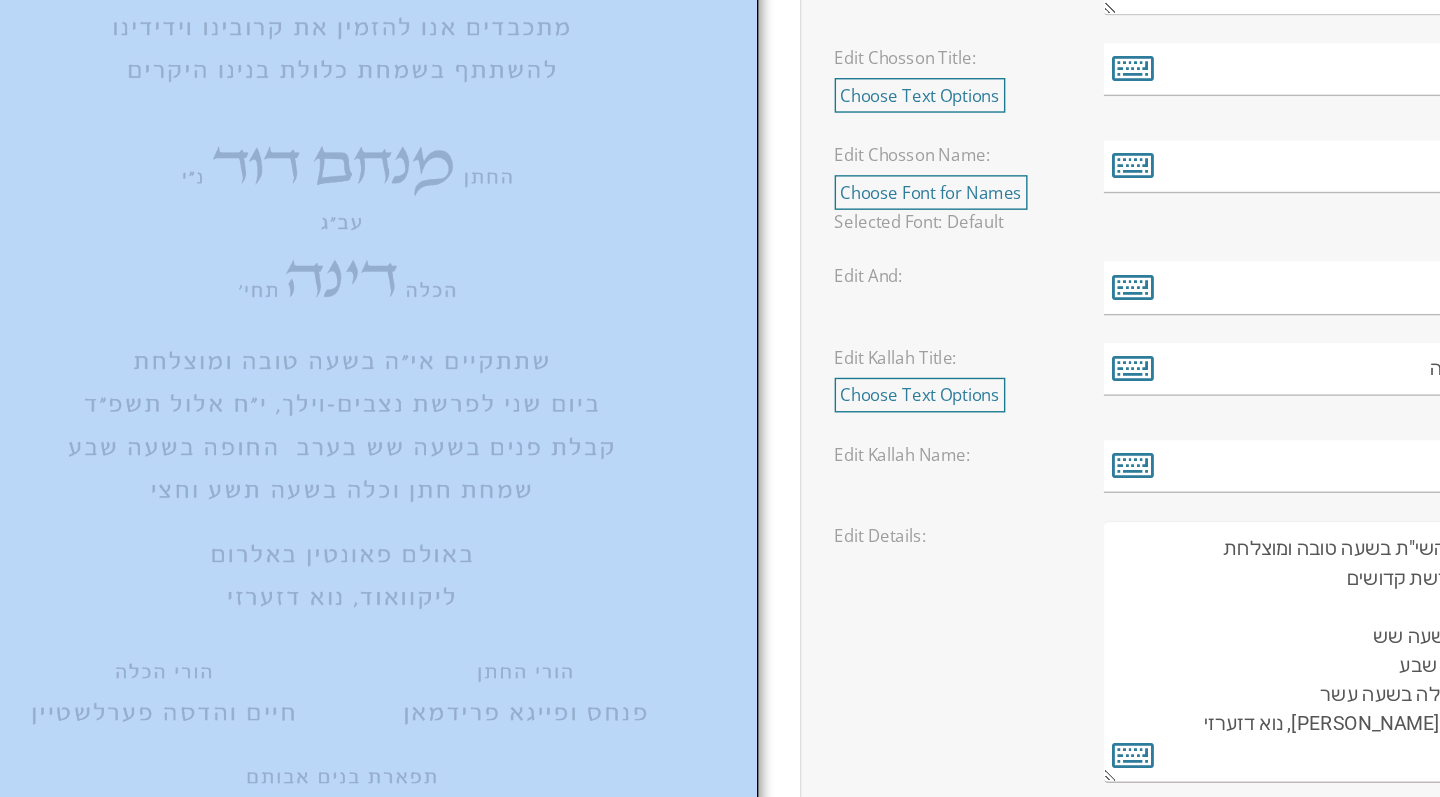 click at bounding box center (404, 427) 